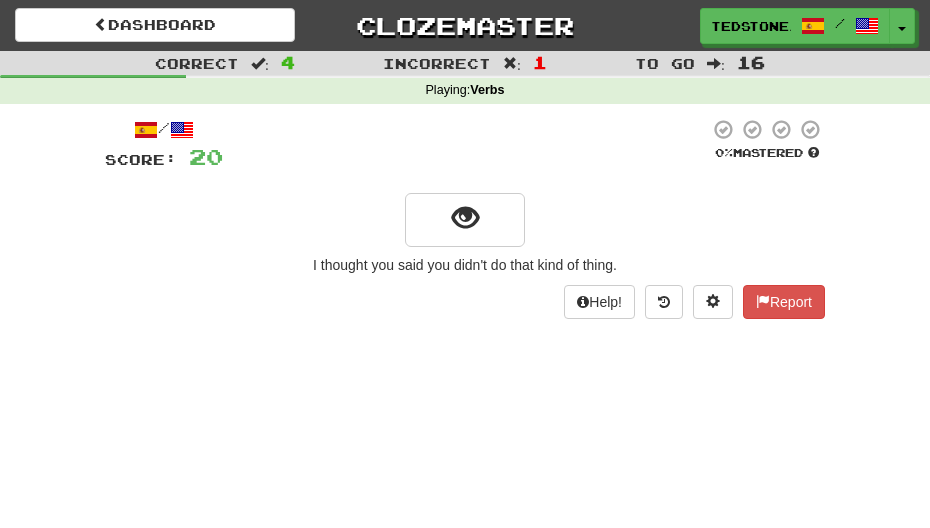 scroll, scrollTop: 107, scrollLeft: 0, axis: vertical 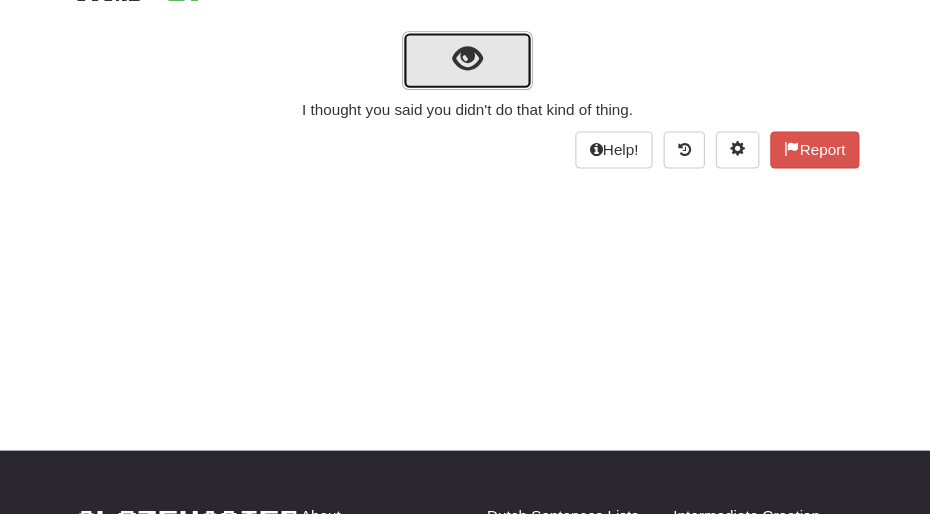 click at bounding box center [465, 111] 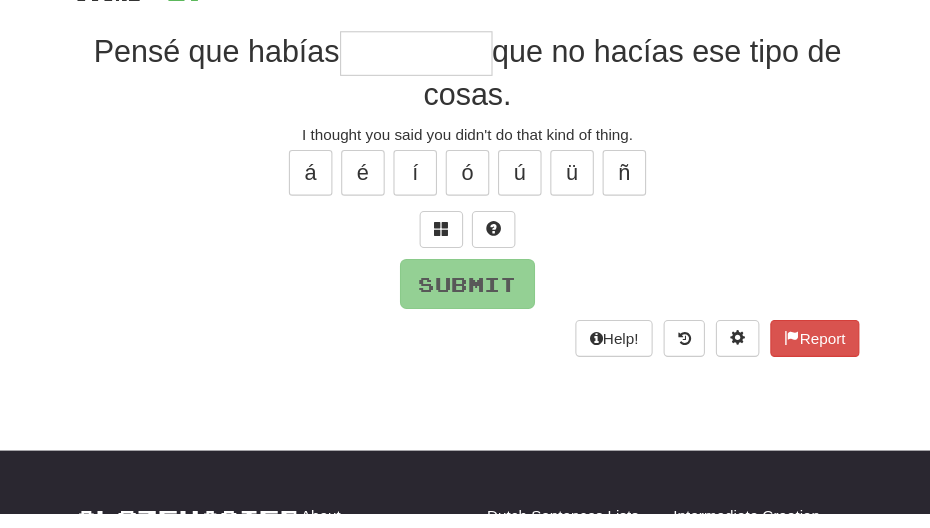 click at bounding box center (418, 106) 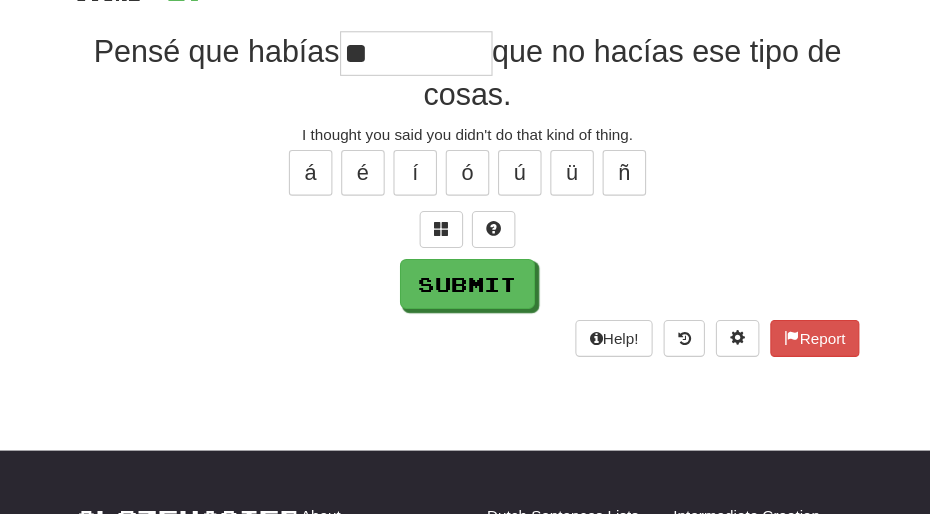 type on "*" 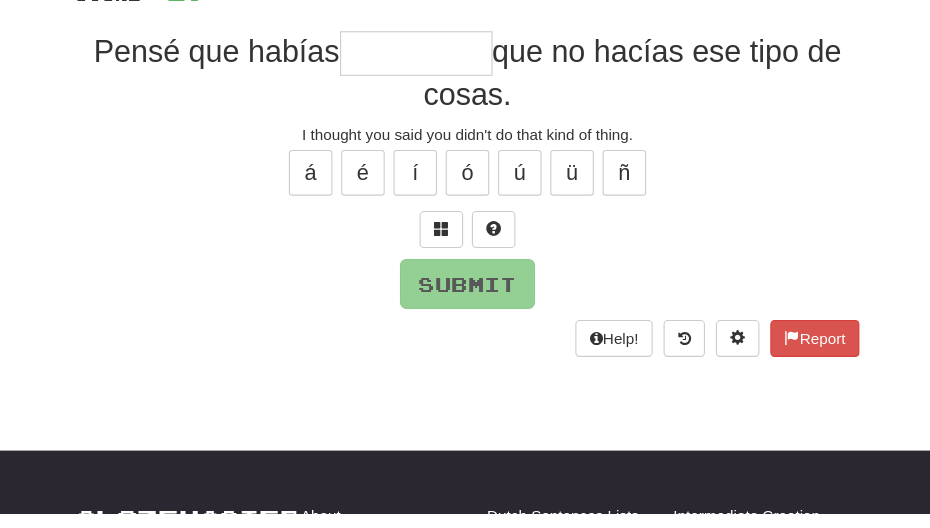 type on "*" 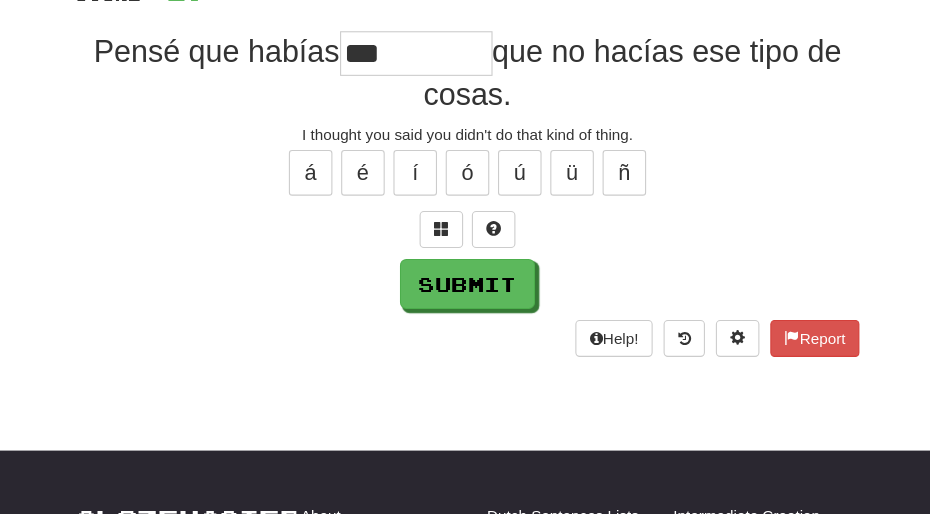 click on "que no hacías ese tipo de cosas." at bounding box center [617, 124] 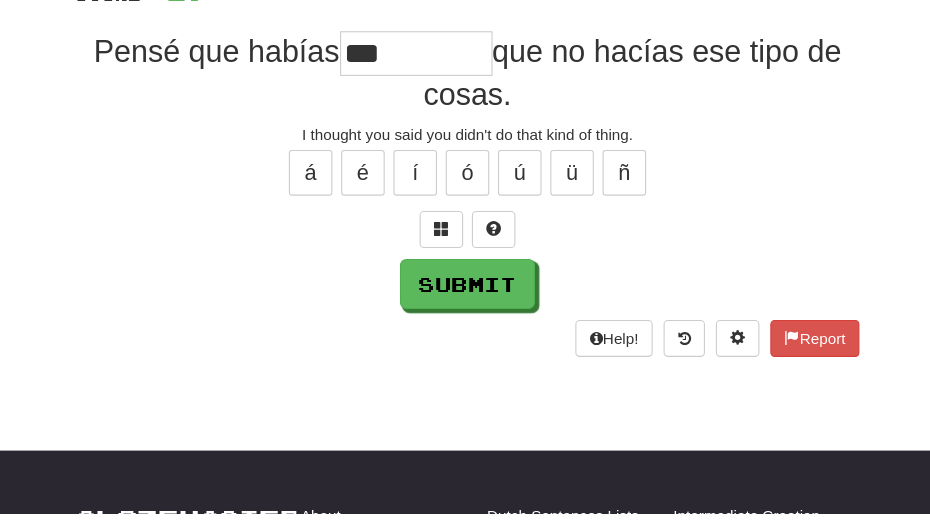 drag, startPoint x: 409, startPoint y: 113, endPoint x: 409, endPoint y: 94, distance: 19 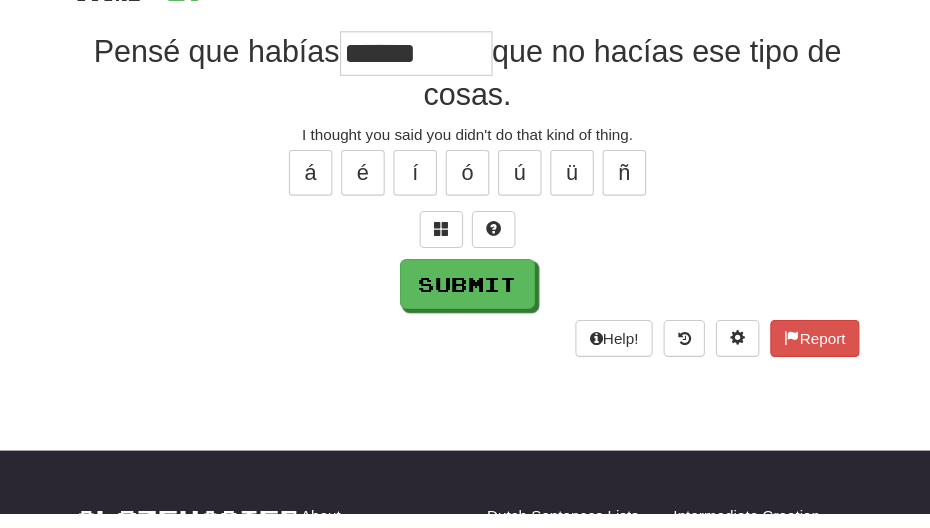 type on "*****" 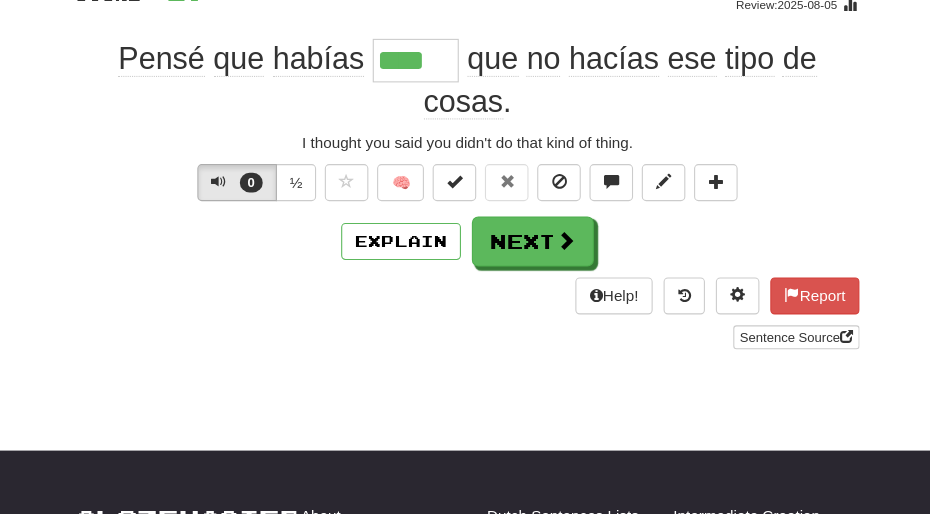 type on "*****" 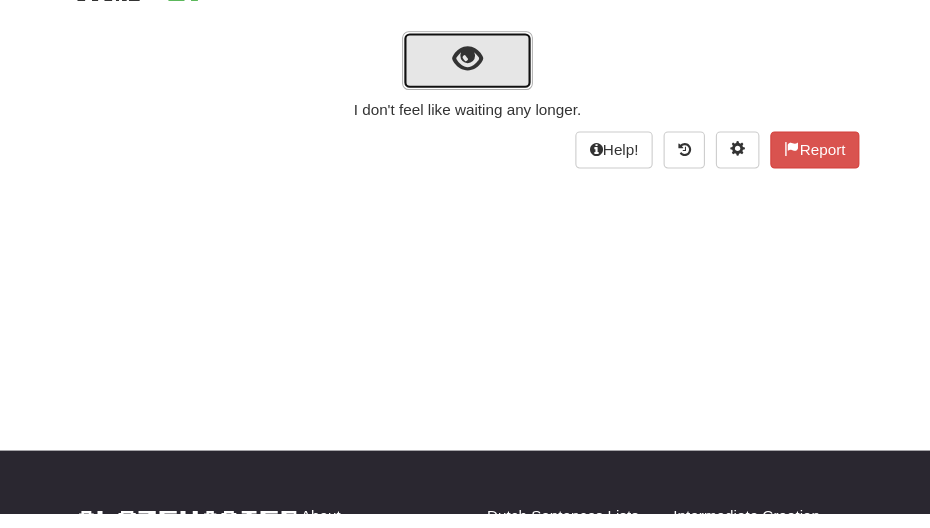 click at bounding box center [465, 111] 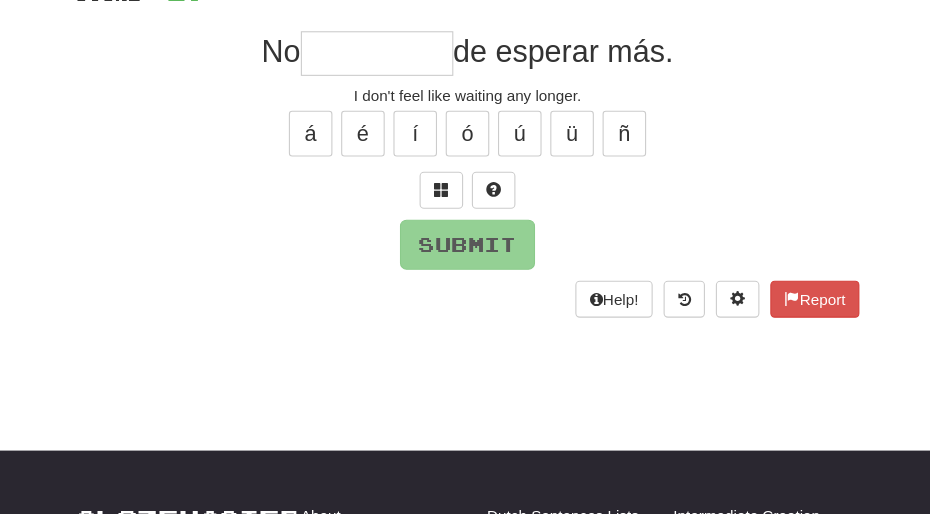 type on "*" 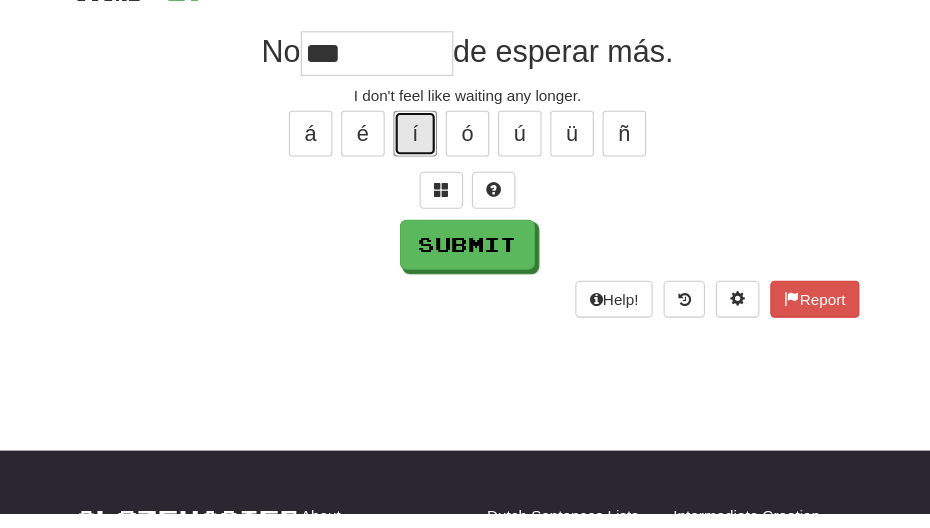 drag, startPoint x: 423, startPoint y: 174, endPoint x: 434, endPoint y: 124, distance: 51.1957 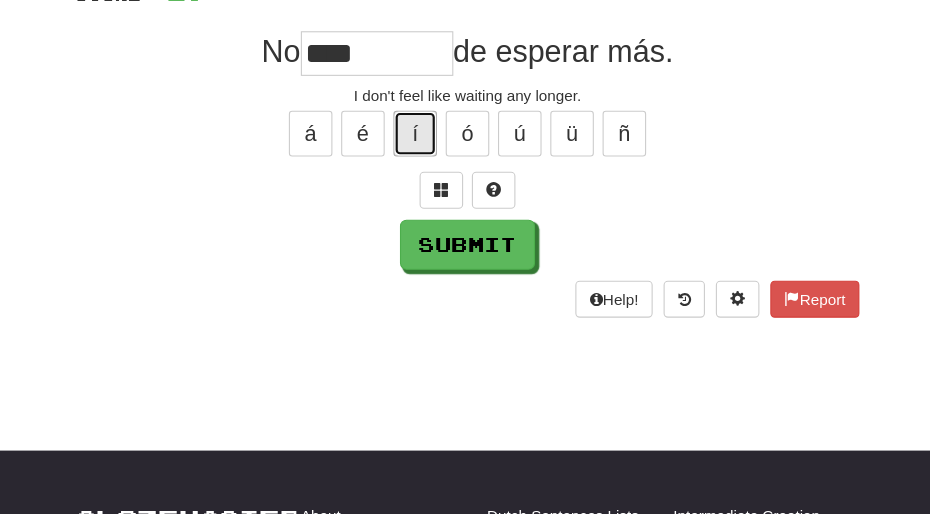click on "í" at bounding box center (417, 180) 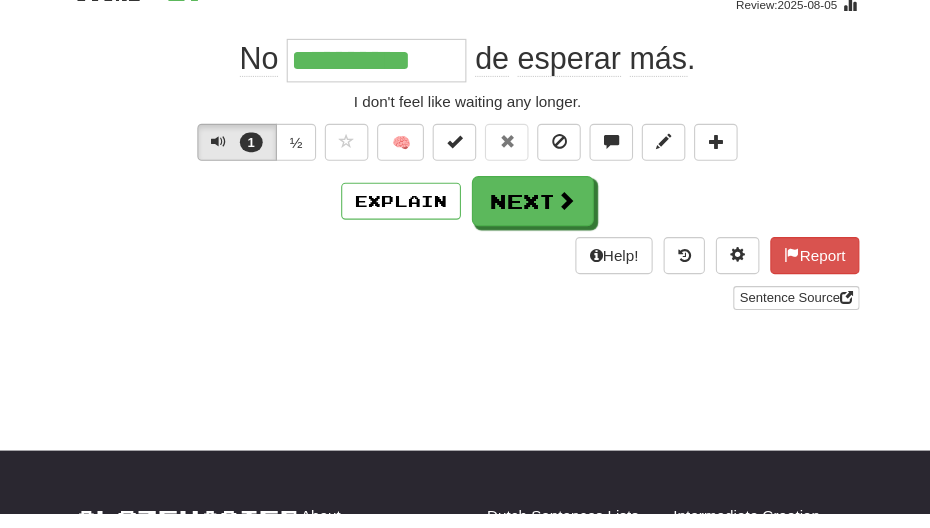 type on "**********" 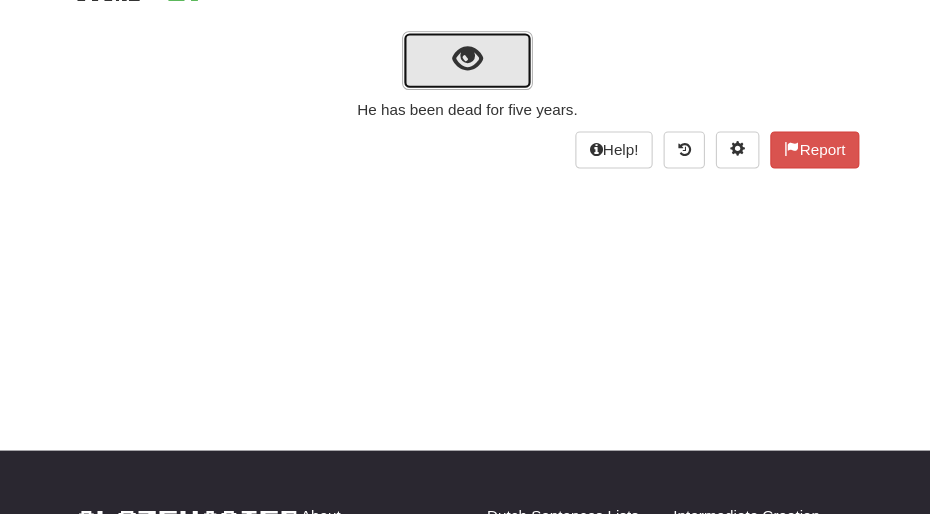 click at bounding box center [465, 111] 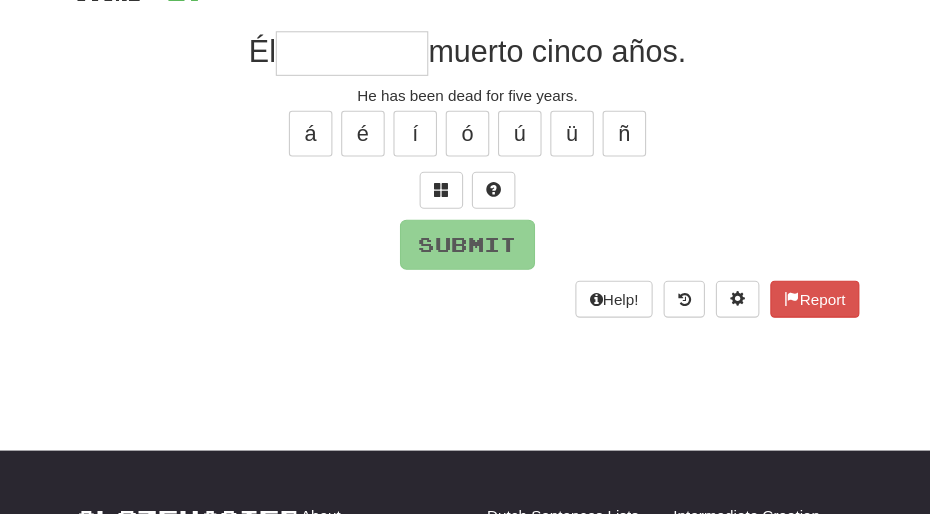 click at bounding box center [359, 106] 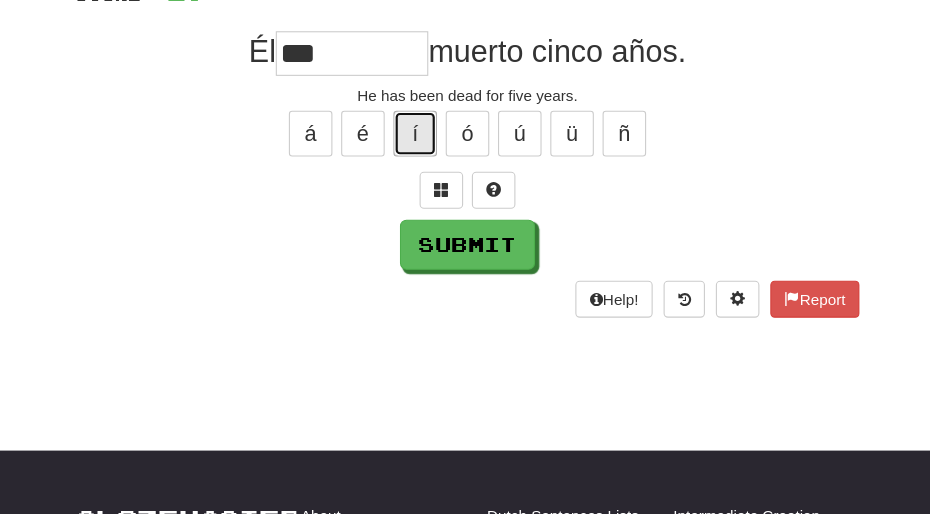 click on "í" at bounding box center (417, 180) 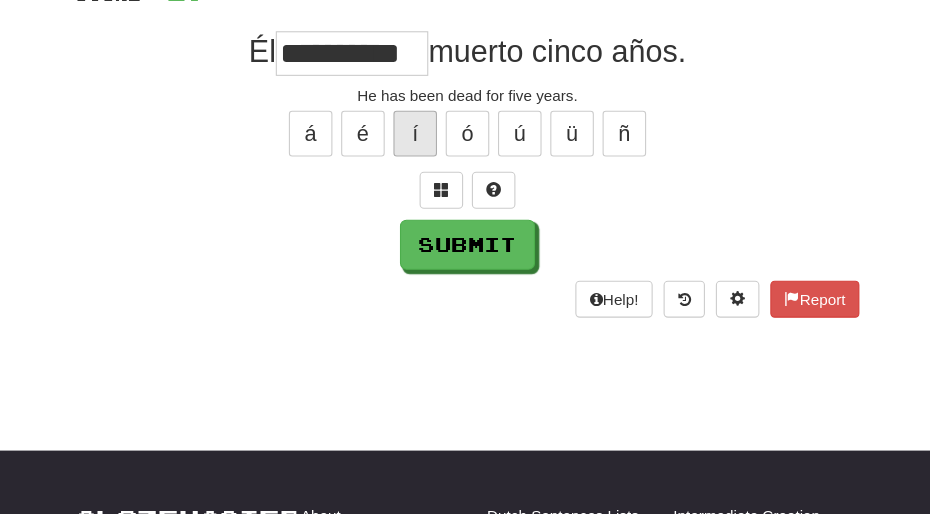 type on "*****" 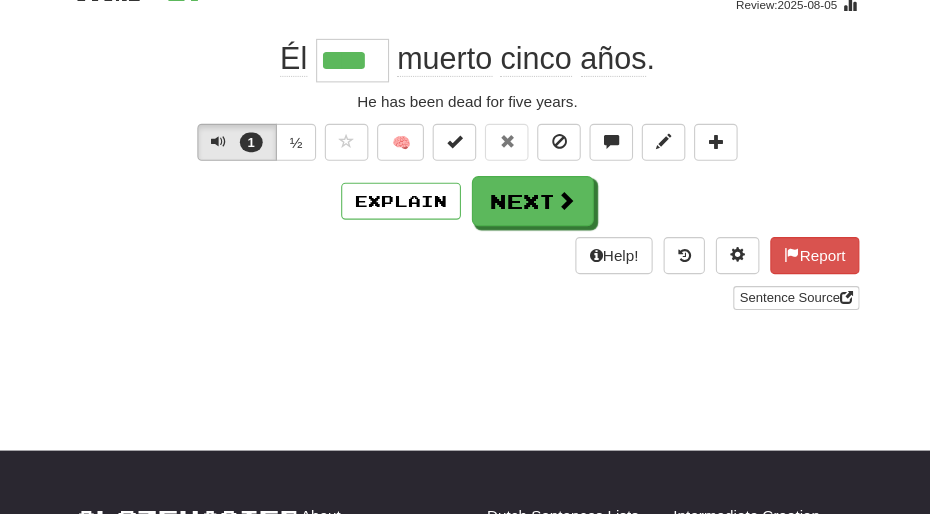 type on "*****" 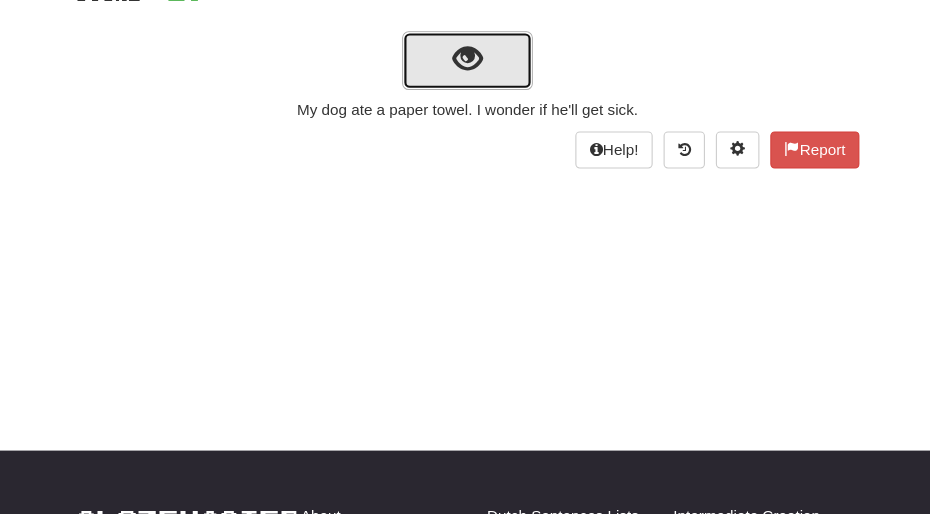 click at bounding box center [465, 111] 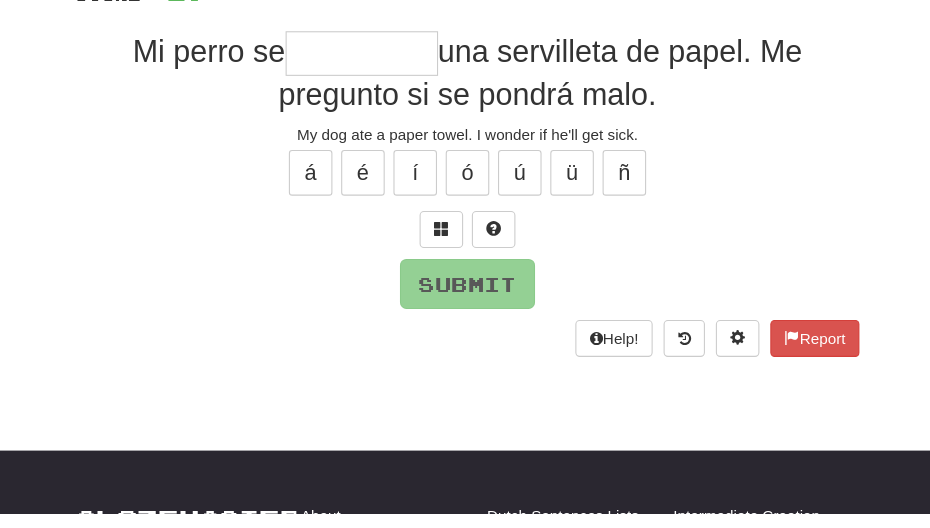 click at bounding box center [368, 106] 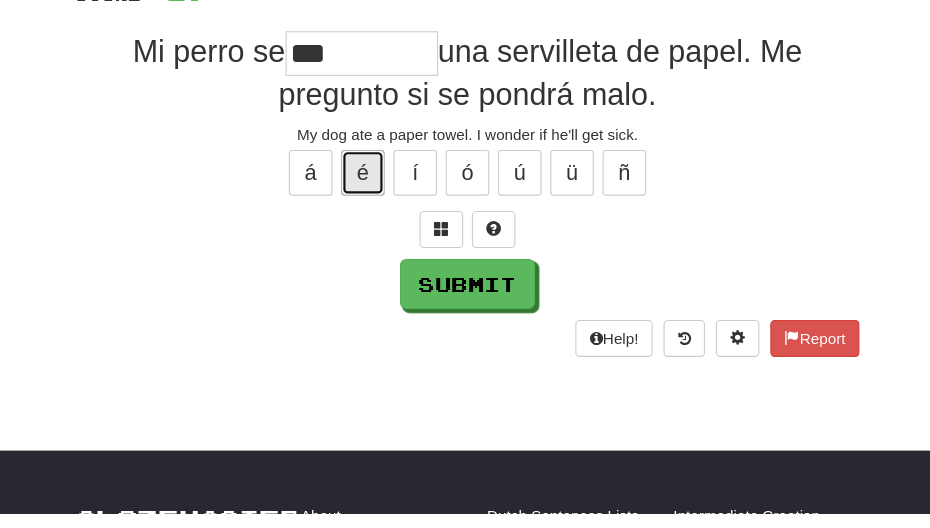 click on "é" at bounding box center (369, 216) 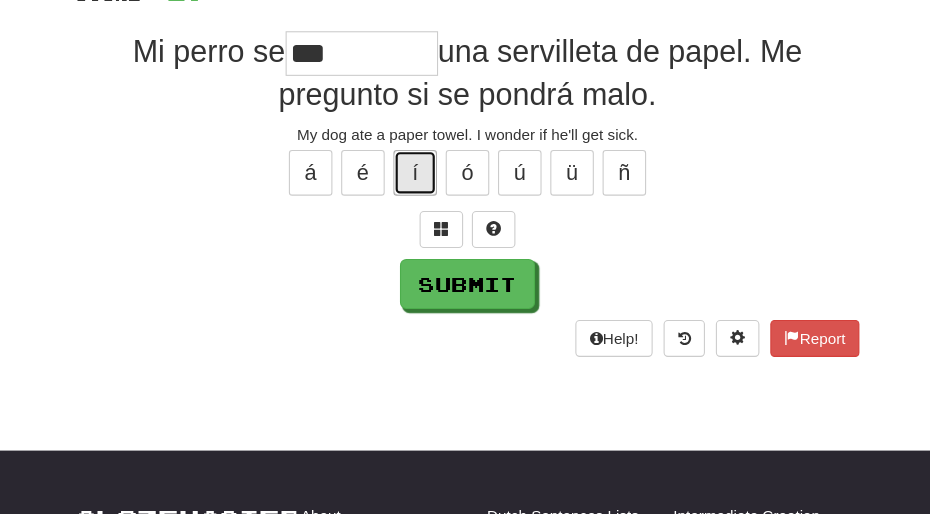 click on "í" at bounding box center (417, 216) 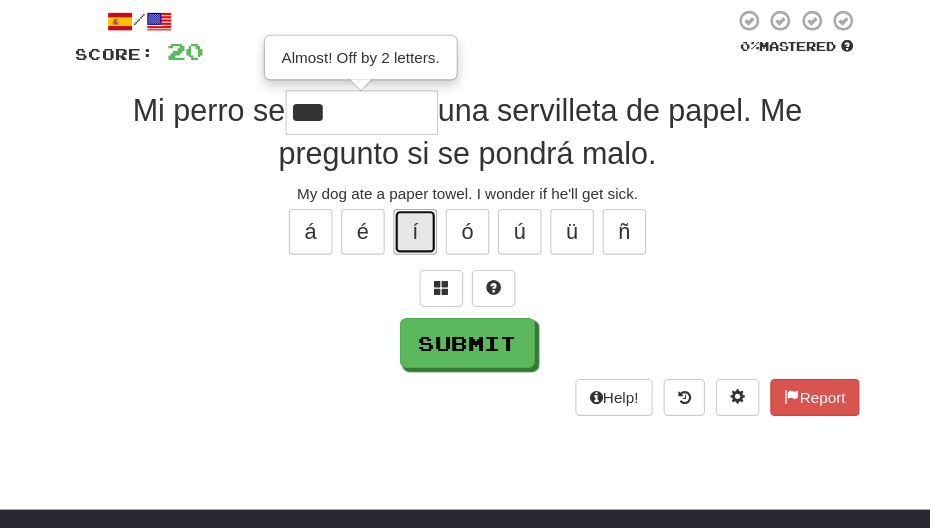 click on "í" at bounding box center [417, 216] 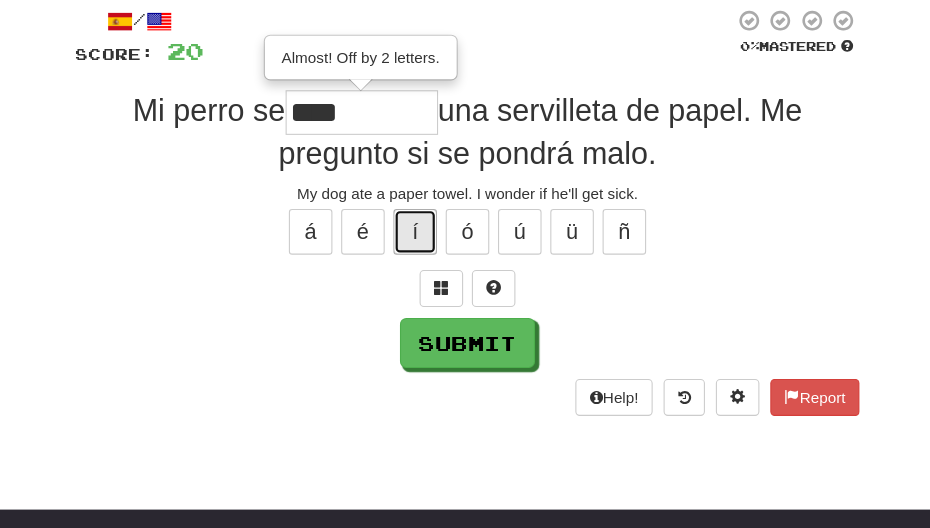 click on "í" at bounding box center (417, 216) 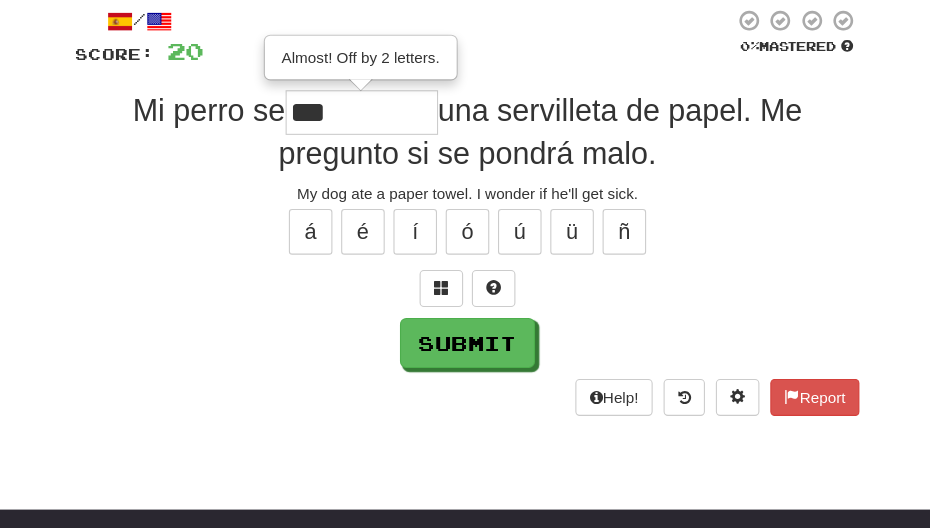 click on "á é í ó ú ü ñ" at bounding box center [465, 216] 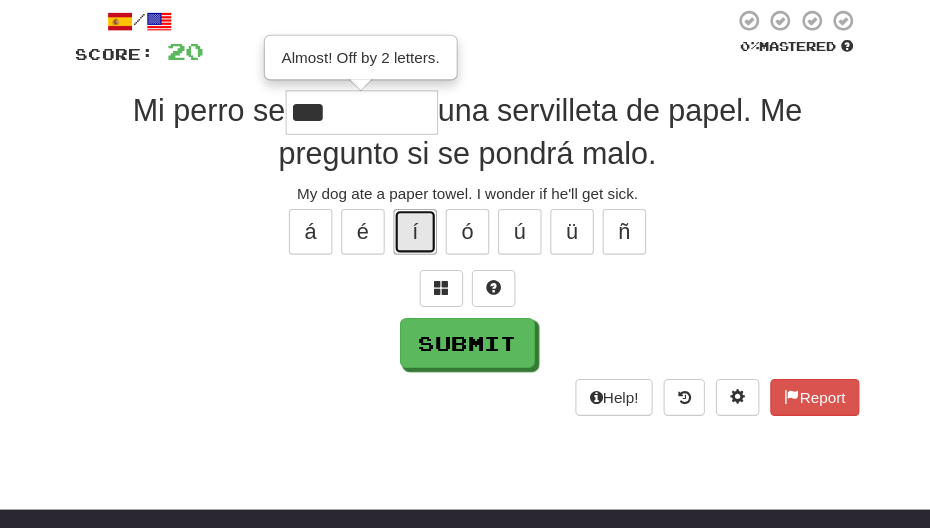 click on "í" at bounding box center (417, 216) 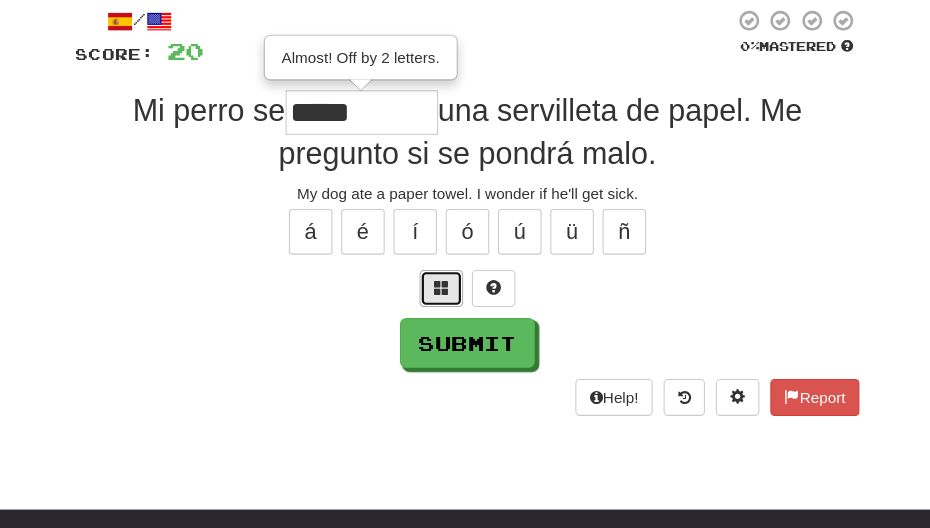 click at bounding box center [441, 268] 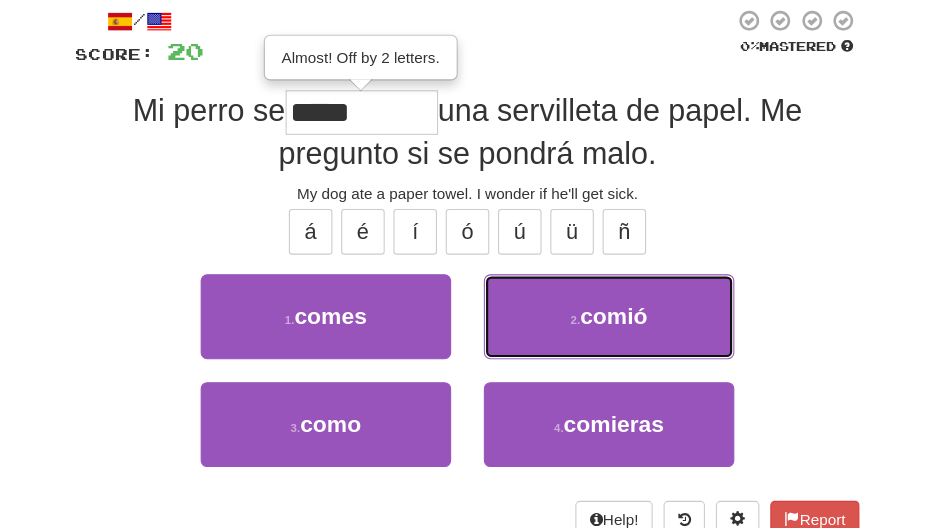 click on "2 .  comió" at bounding box center (595, 294) 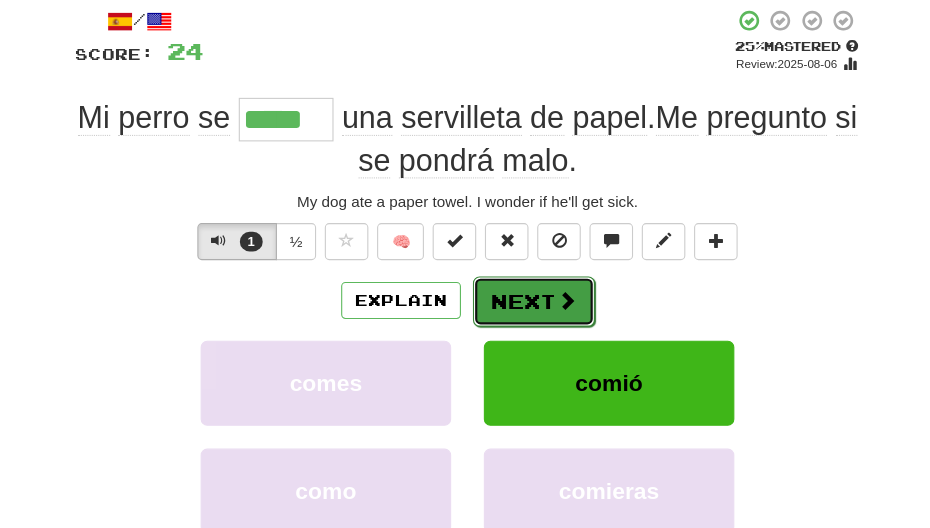 click on "Next" at bounding box center [526, 280] 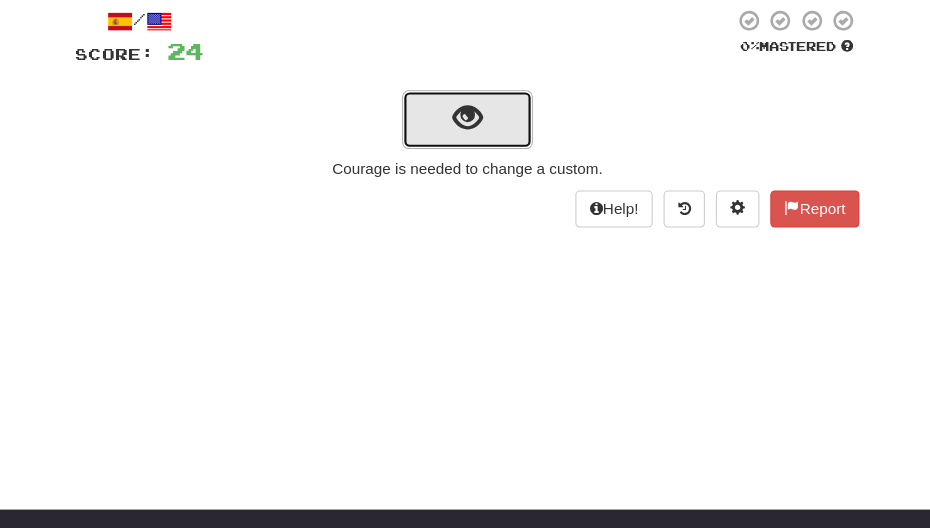 click at bounding box center [465, 111] 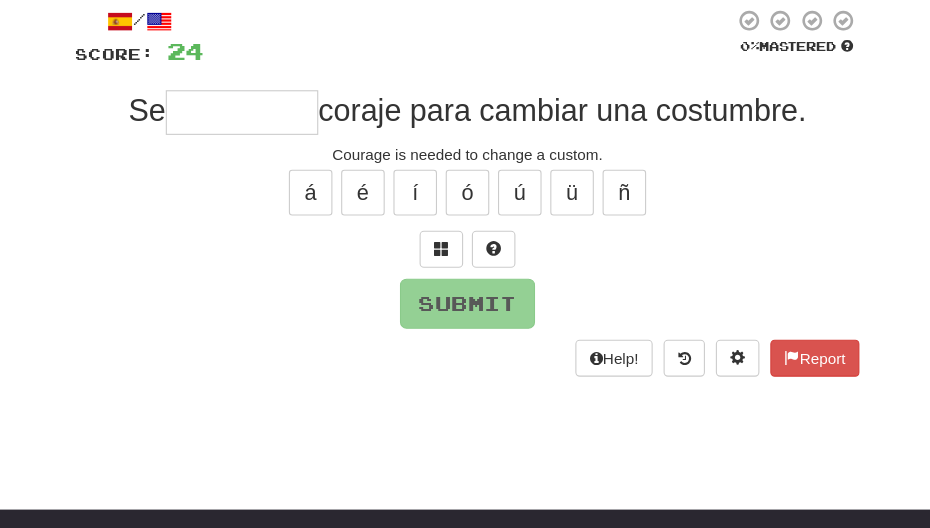 click at bounding box center [258, 106] 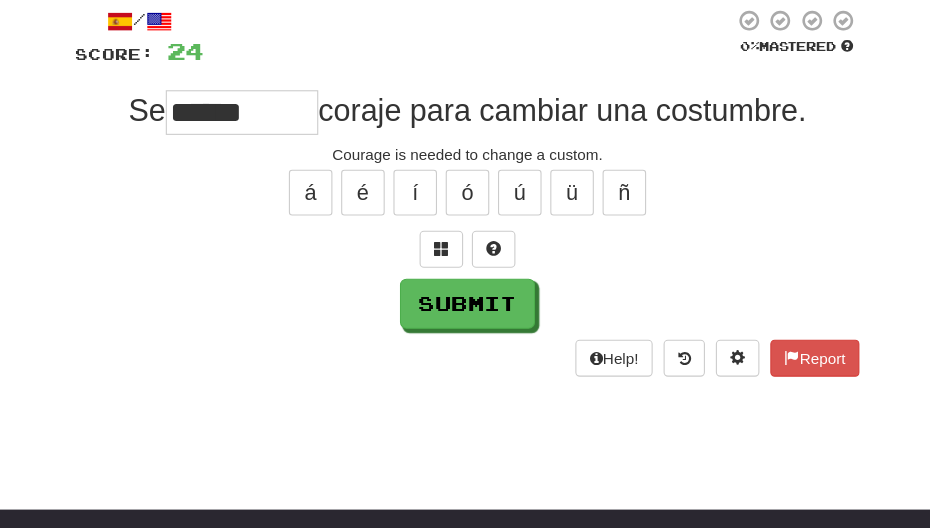 click on "******" at bounding box center [258, 106] 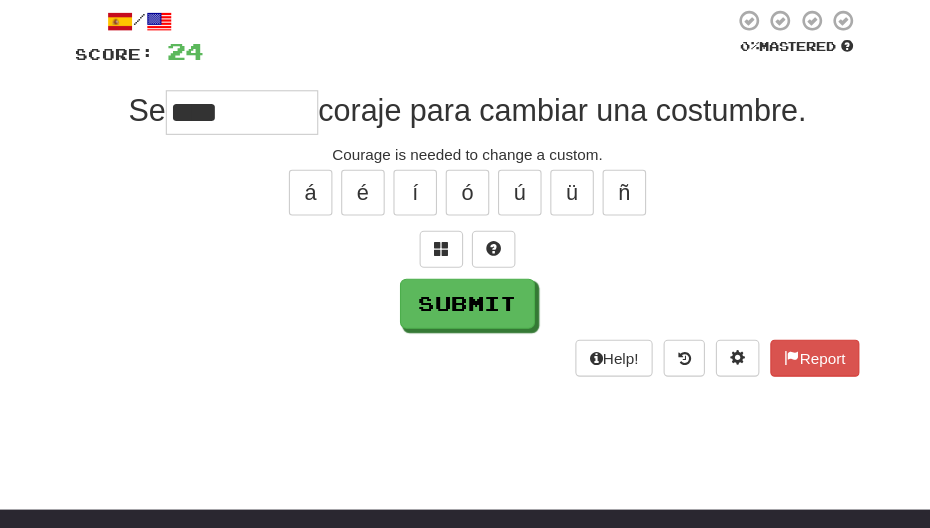 drag, startPoint x: 252, startPoint y: 111, endPoint x: 182, endPoint y: 103, distance: 70.45566 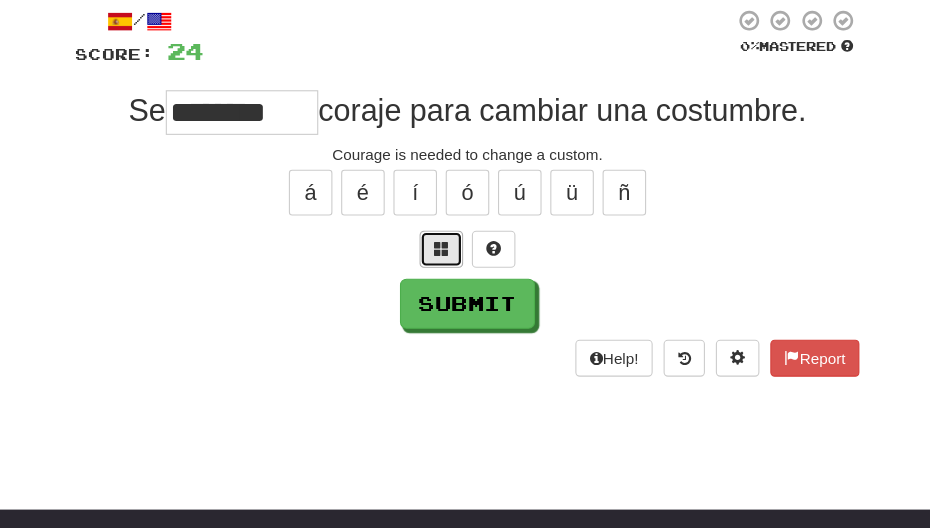 click at bounding box center (441, 231) 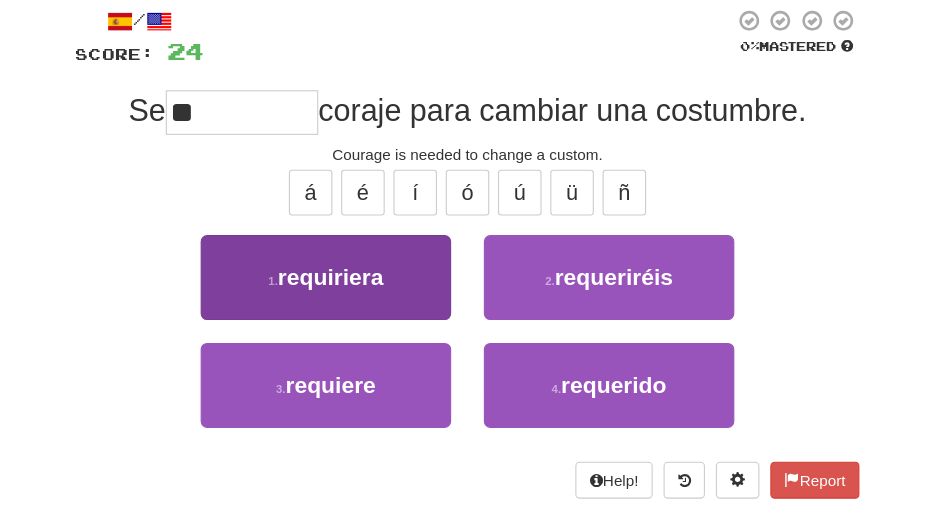 type on "*" 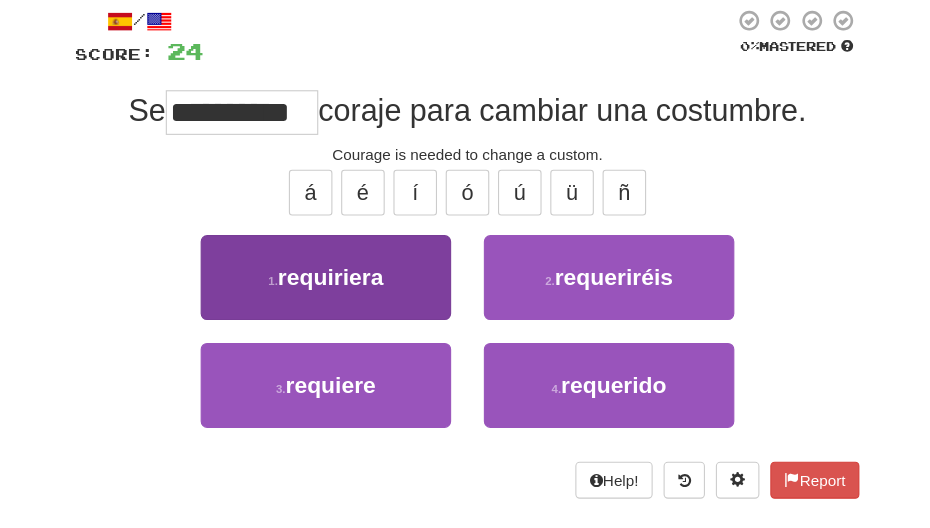 scroll, scrollTop: 0, scrollLeft: 0, axis: both 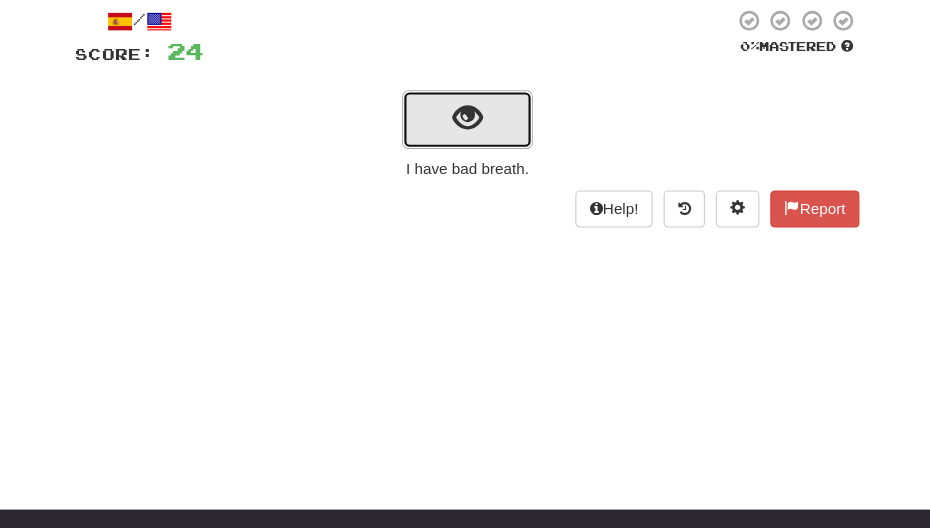 click at bounding box center [465, 111] 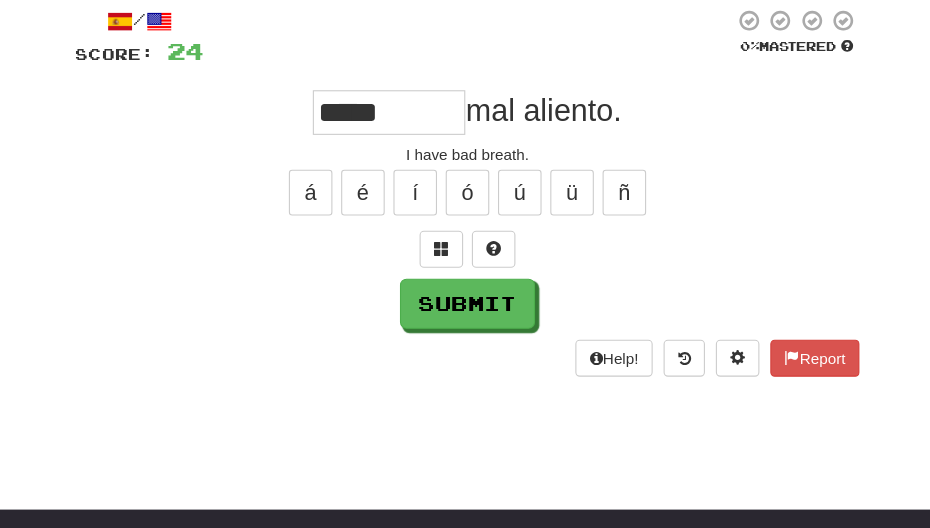 type on "*****" 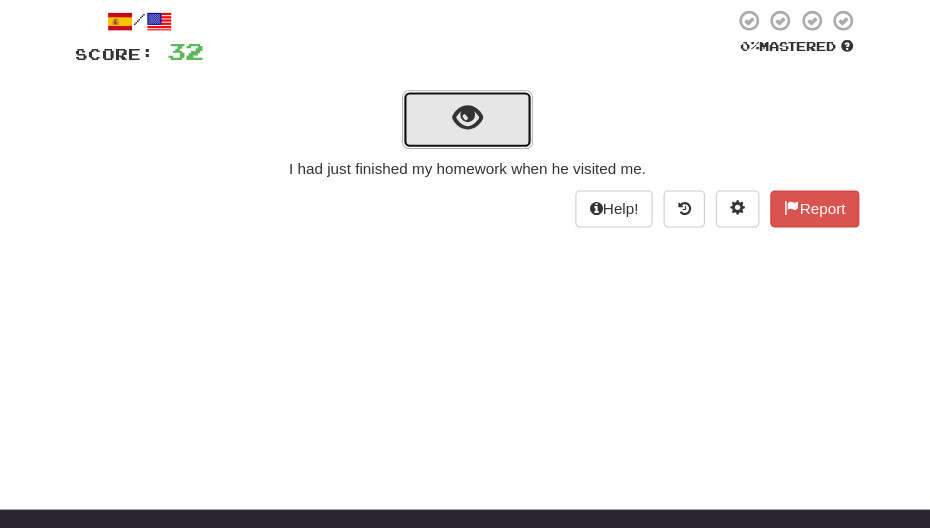 click at bounding box center (465, 111) 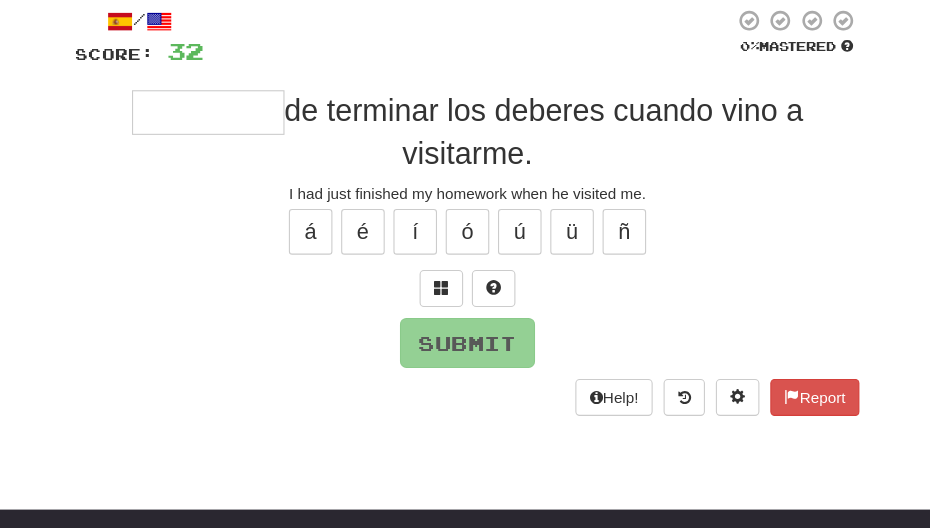 click at bounding box center (227, 106) 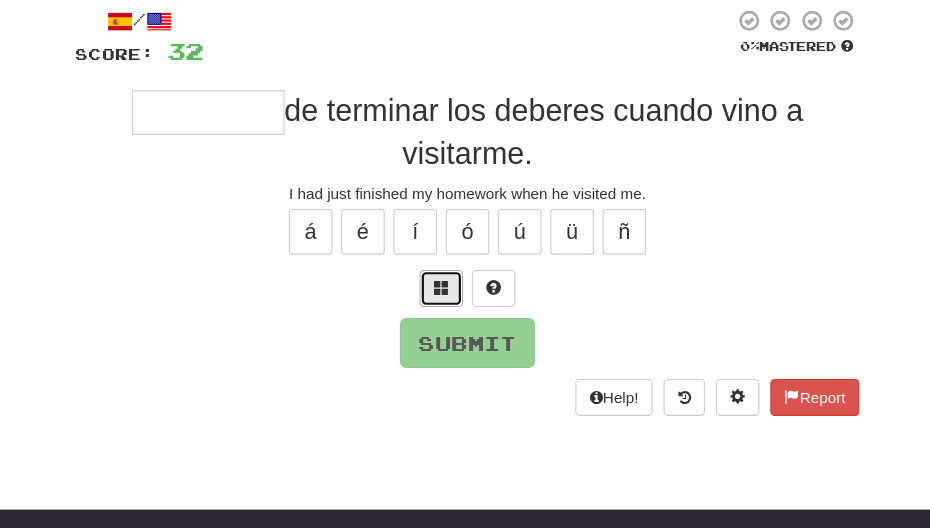 click at bounding box center (441, 268) 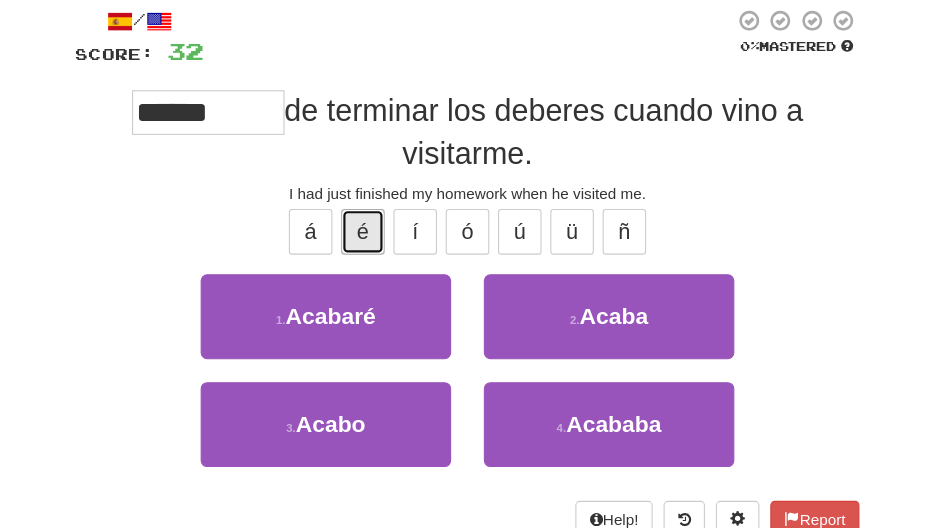 click on "é" at bounding box center [369, 216] 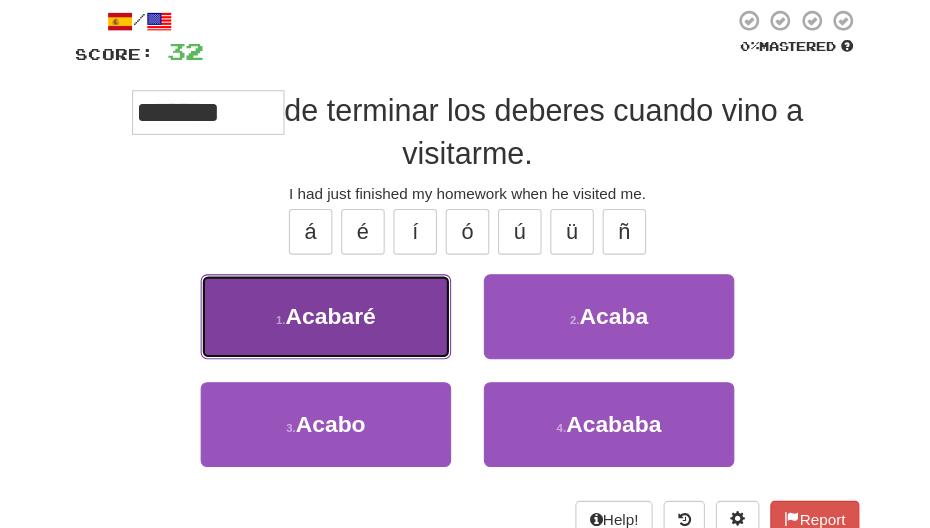 click on "Acabaré" at bounding box center (339, 293) 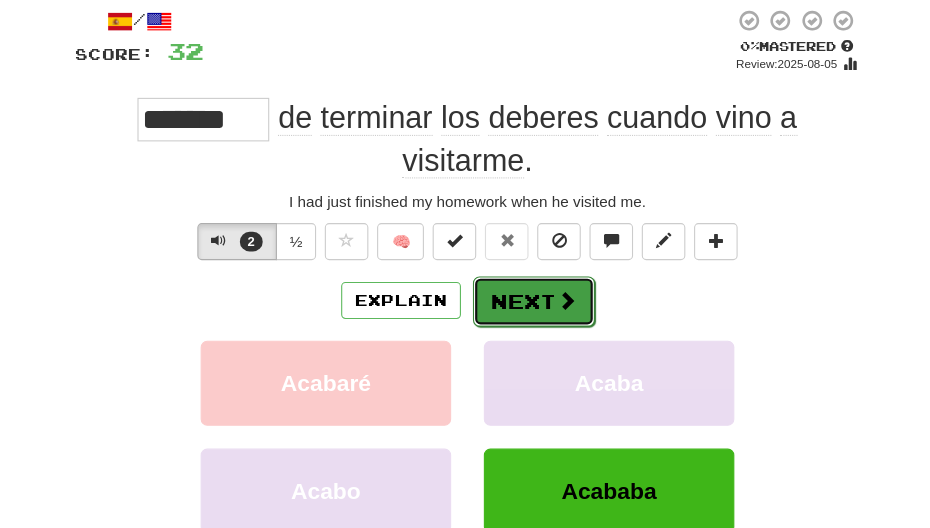 click on "Next" at bounding box center (526, 280) 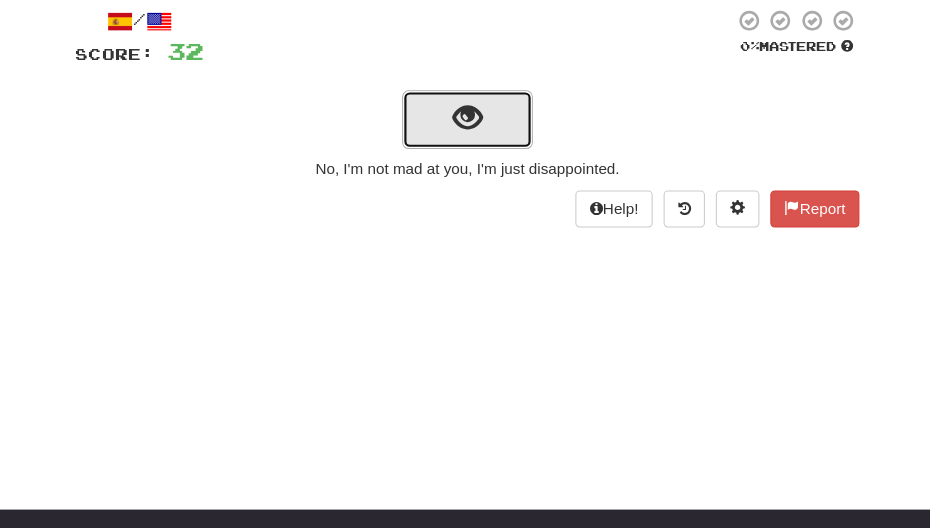 click at bounding box center (465, 113) 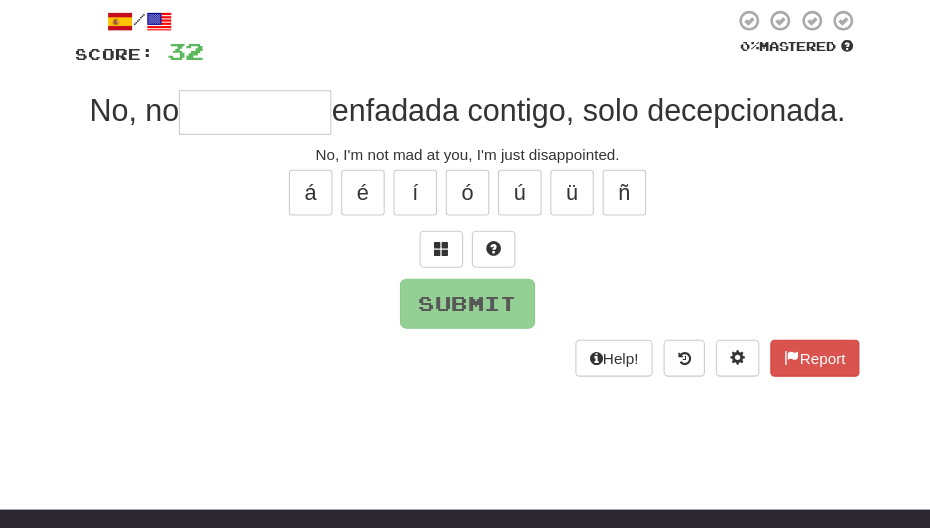 click at bounding box center [270, 106] 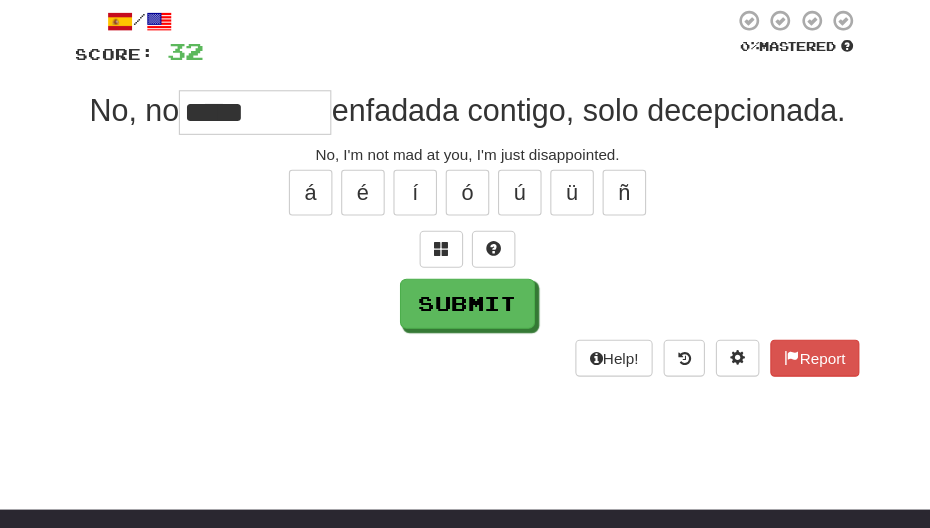 type on "*****" 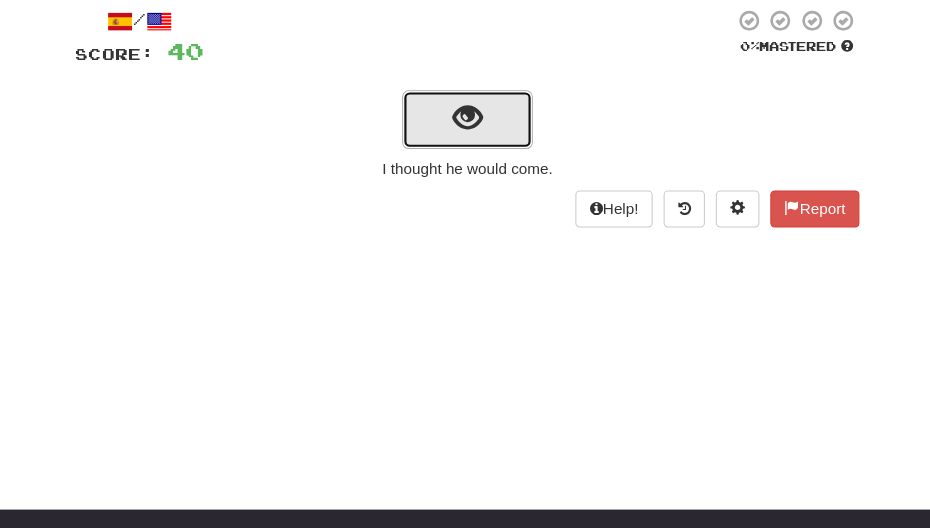 click at bounding box center [465, 113] 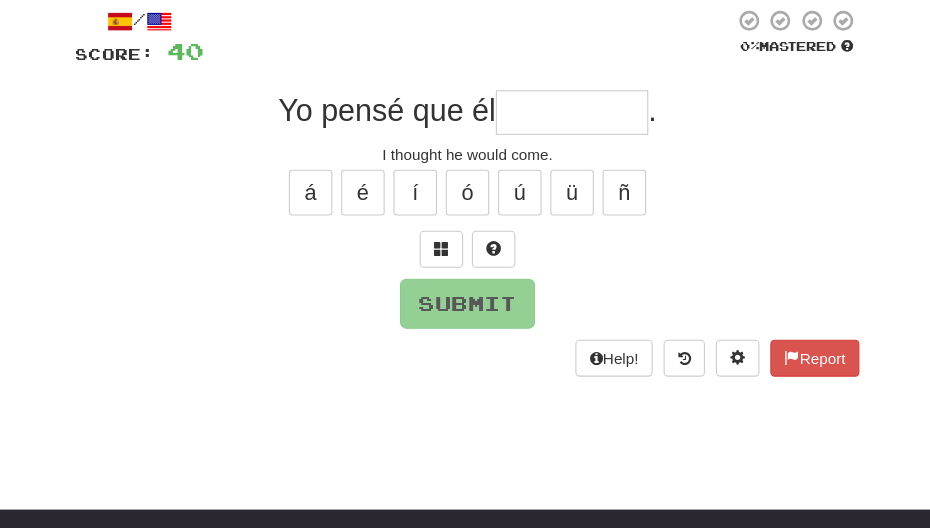 click at bounding box center (561, 106) 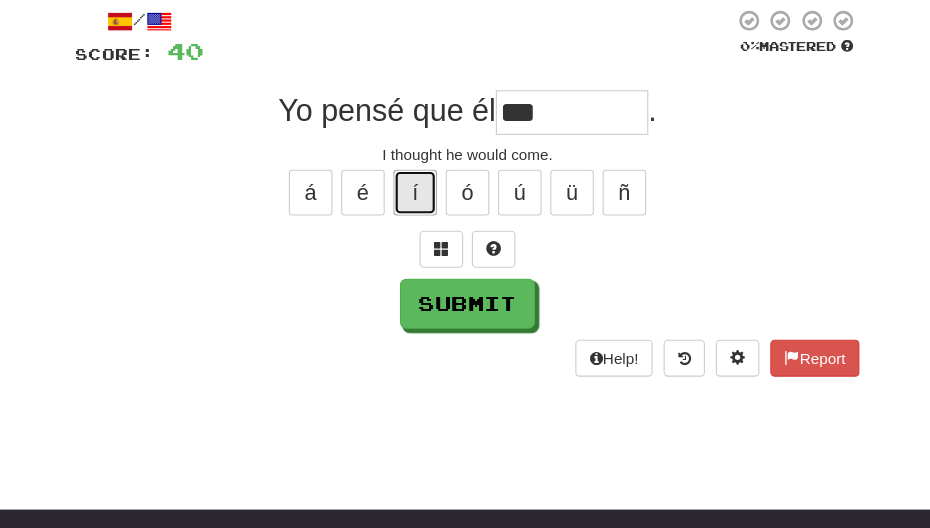 click on "í" at bounding box center [417, 180] 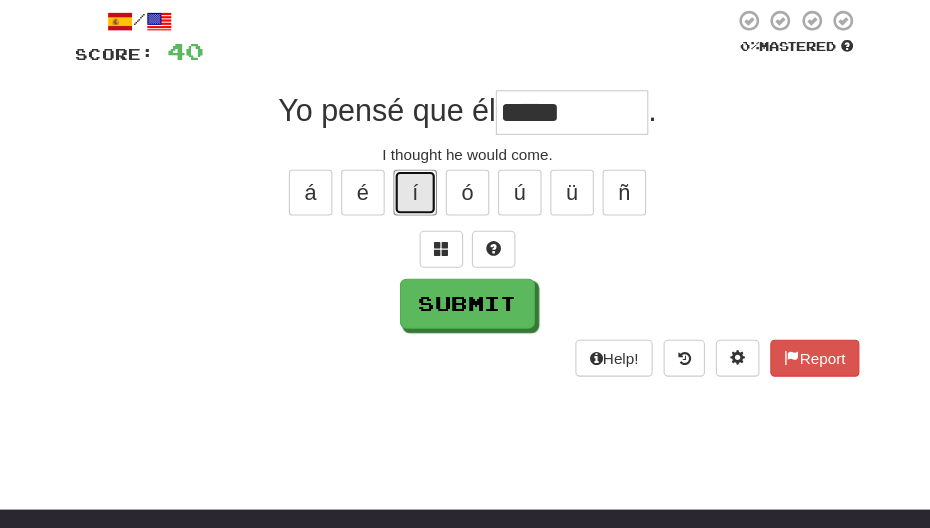 click on "í" at bounding box center [417, 180] 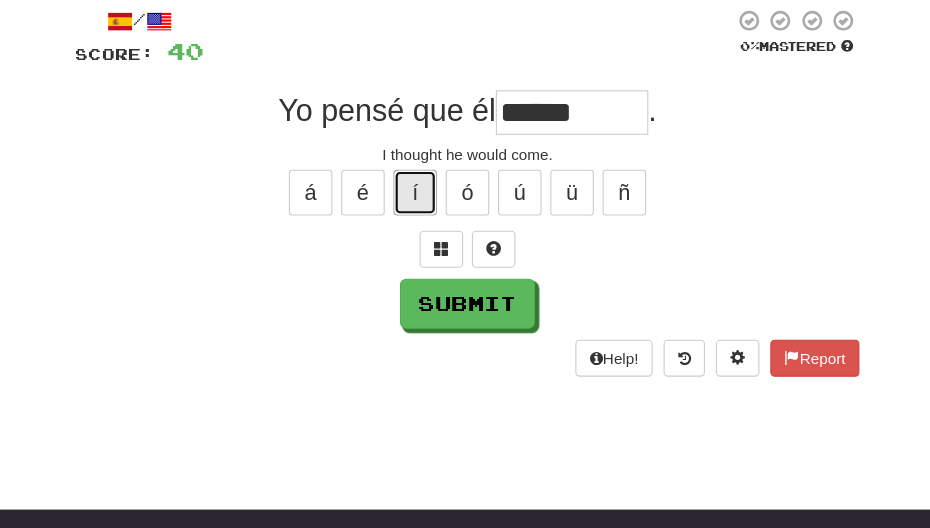 click on "í" at bounding box center (417, 180) 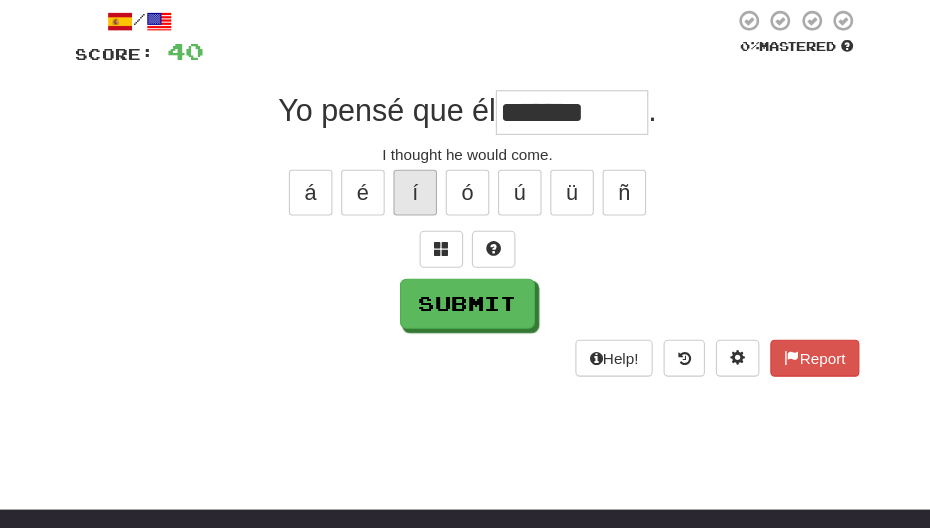 type on "*******" 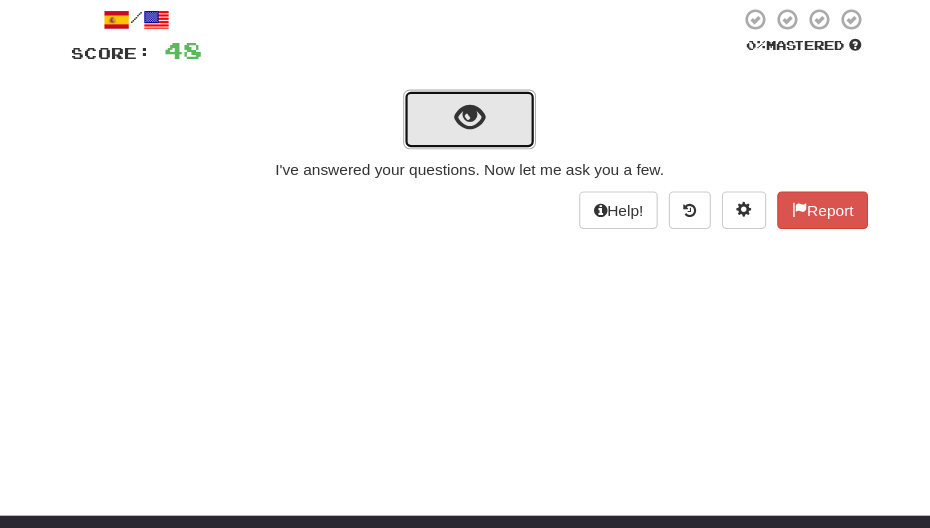 click at bounding box center [465, 111] 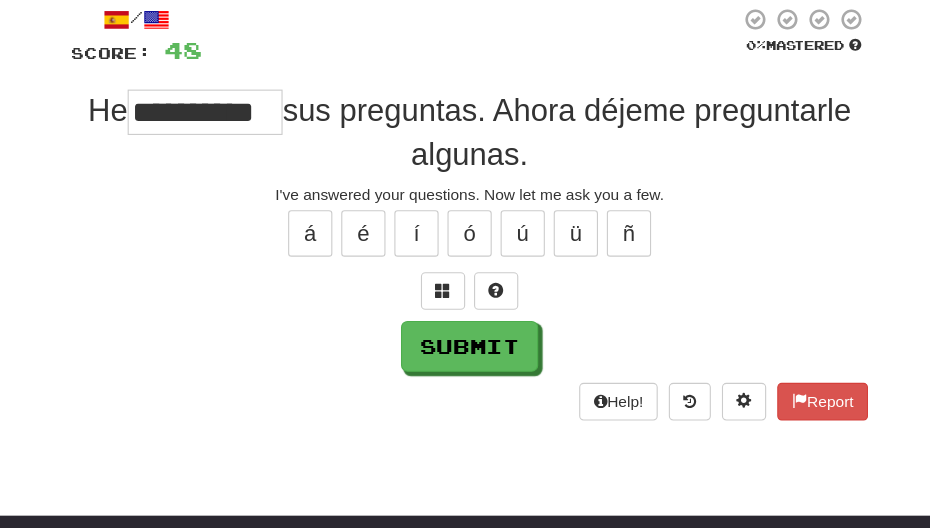 scroll, scrollTop: 0, scrollLeft: 9, axis: horizontal 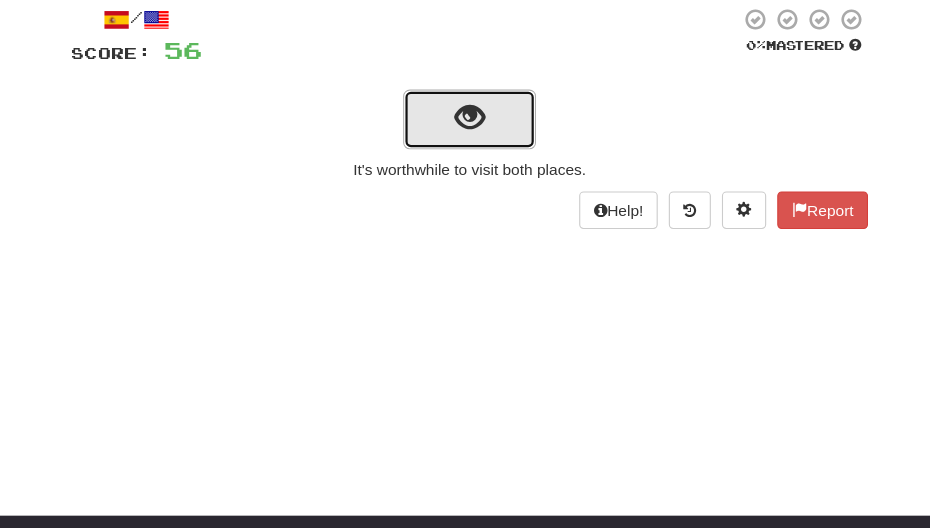 click at bounding box center [465, 111] 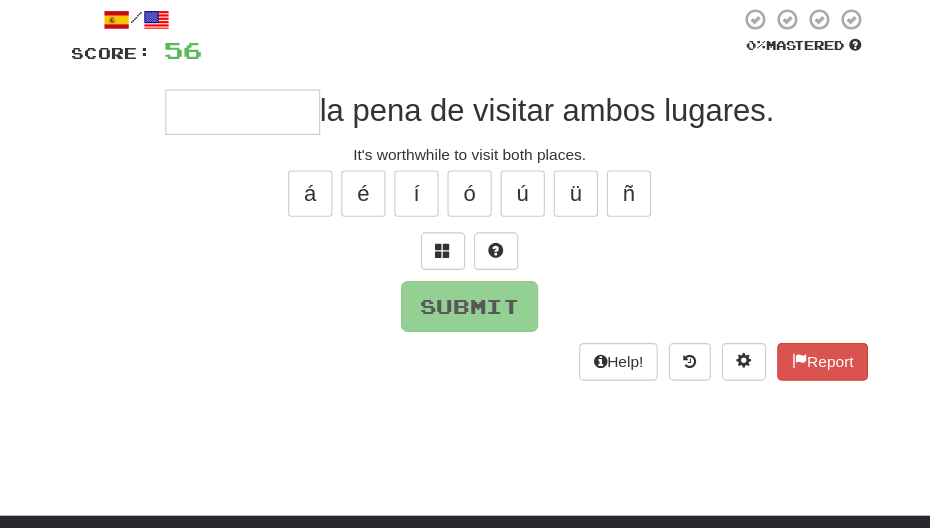click at bounding box center (260, 106) 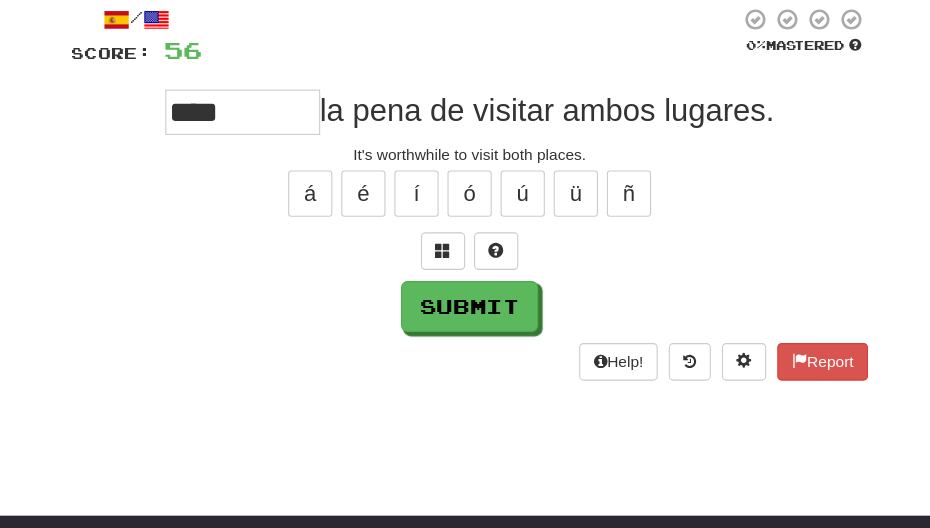 type on "****" 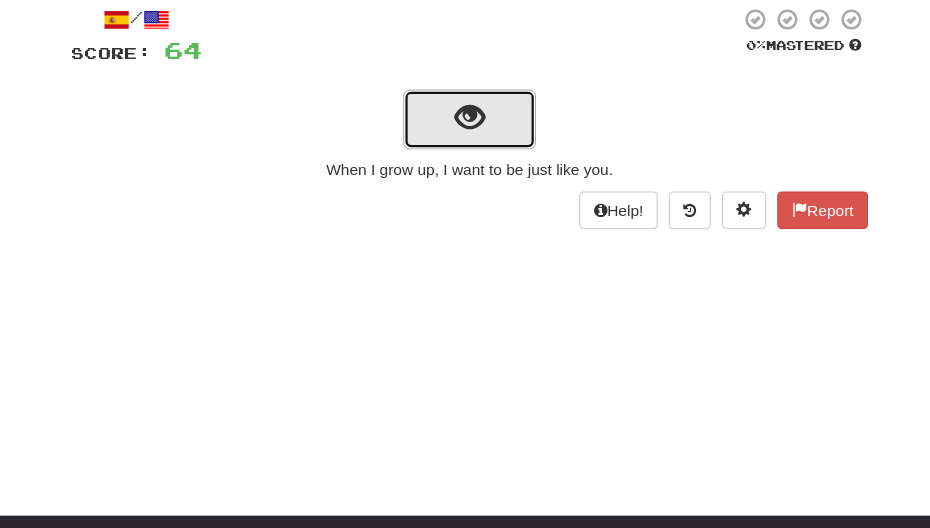 click at bounding box center [465, 111] 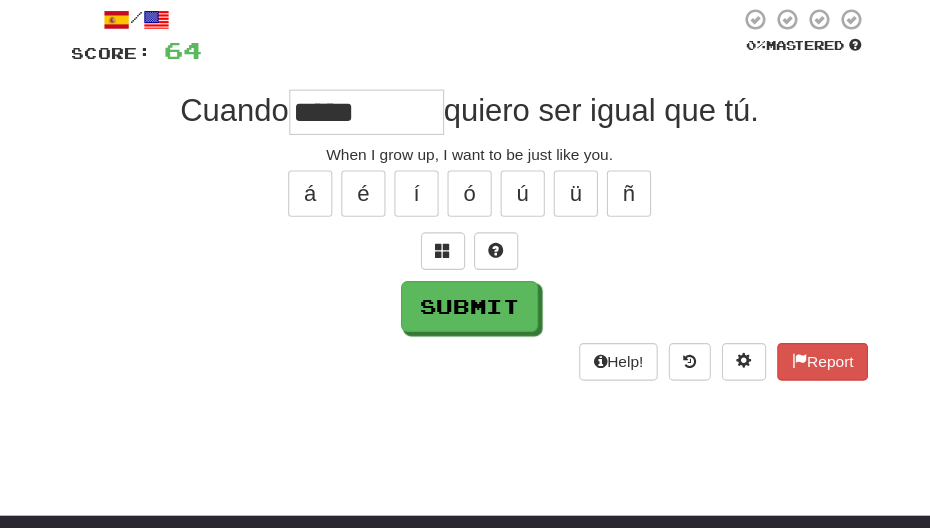 click on "quiero ser igual que tú." at bounding box center (584, 104) 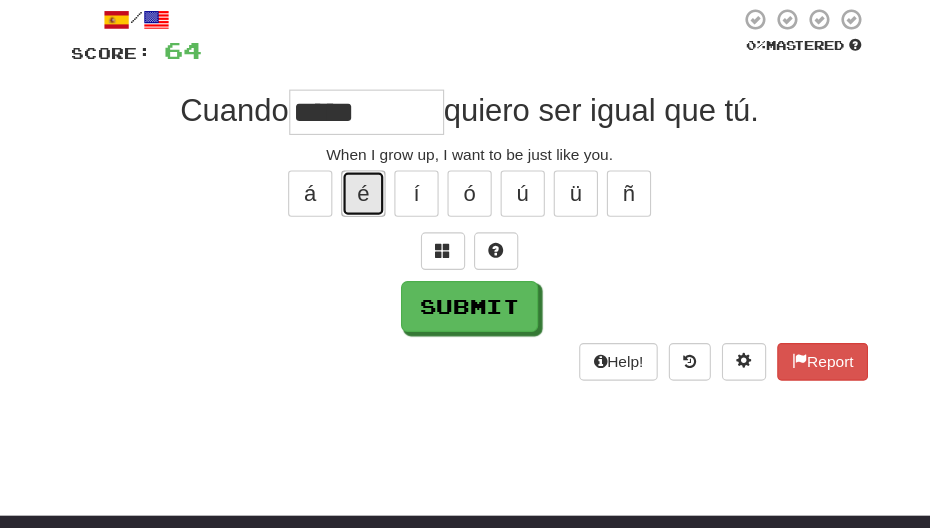 click on "é" at bounding box center (369, 180) 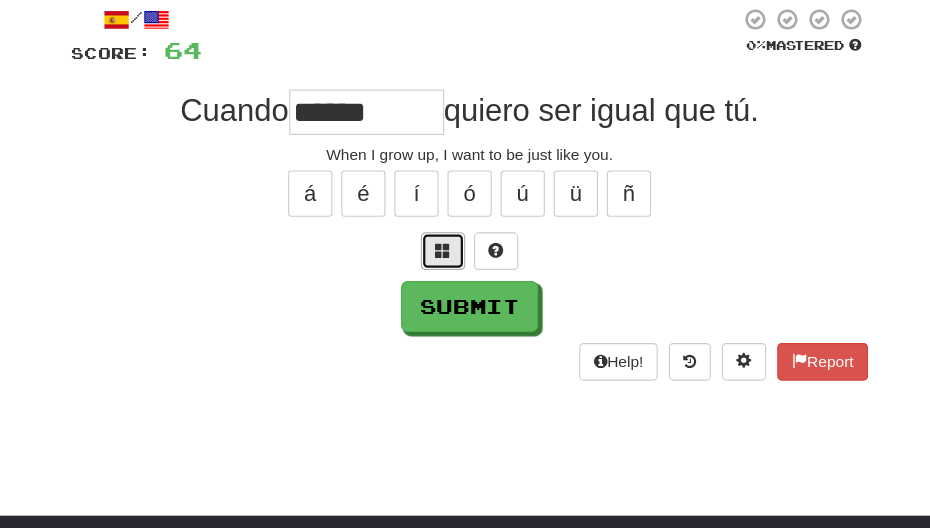 click at bounding box center (441, 232) 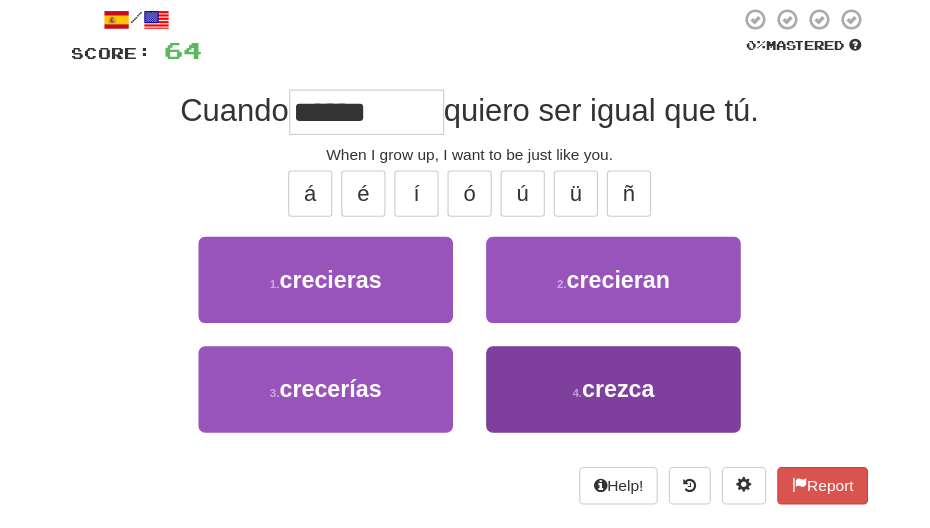 type on "******" 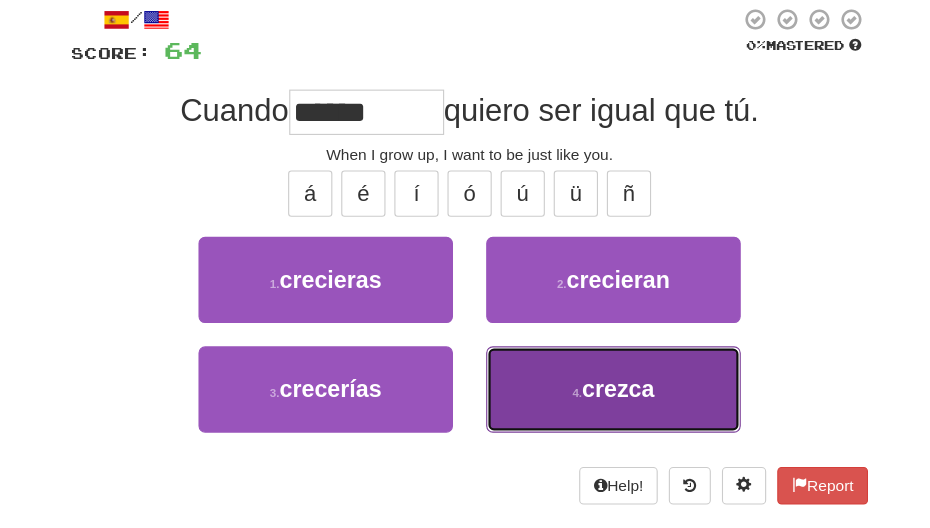 click on "4 .  crezca" at bounding box center (595, 357) 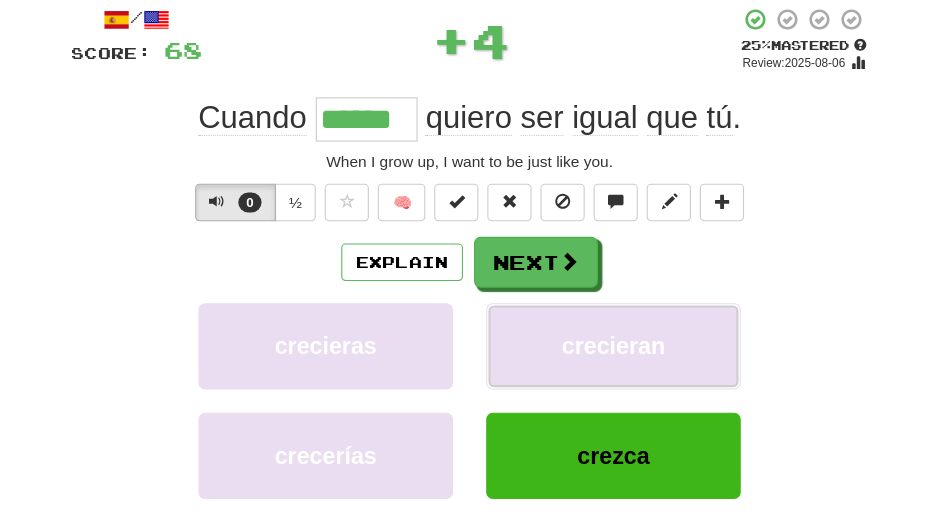 click on "crecieran" at bounding box center [594, 317] 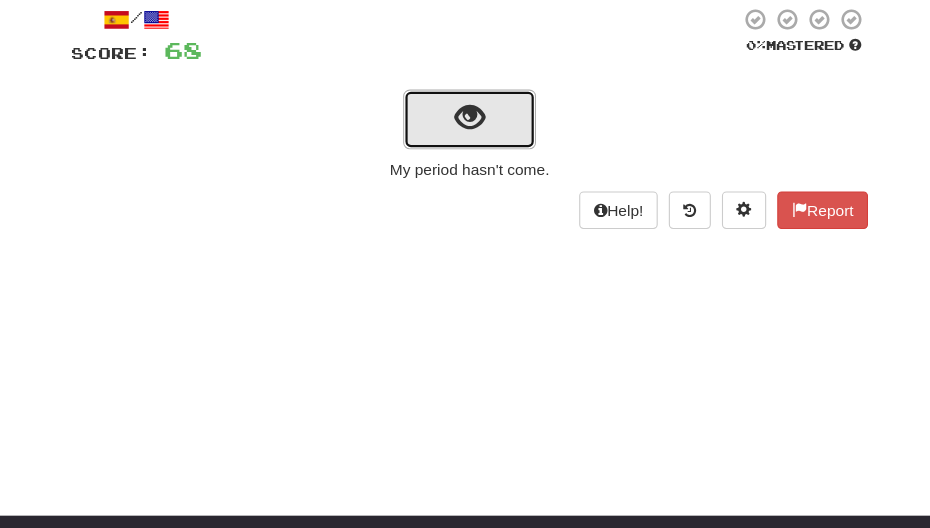 click at bounding box center (465, 111) 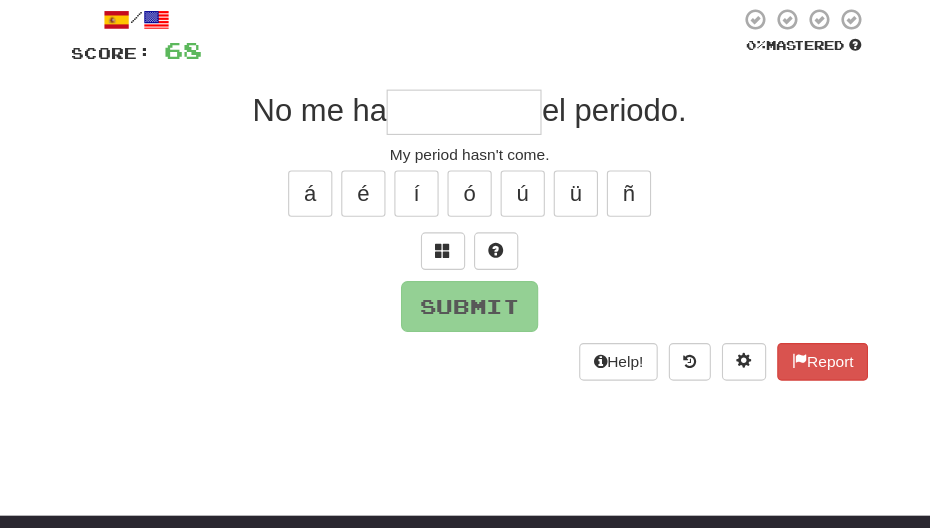 click at bounding box center [460, 106] 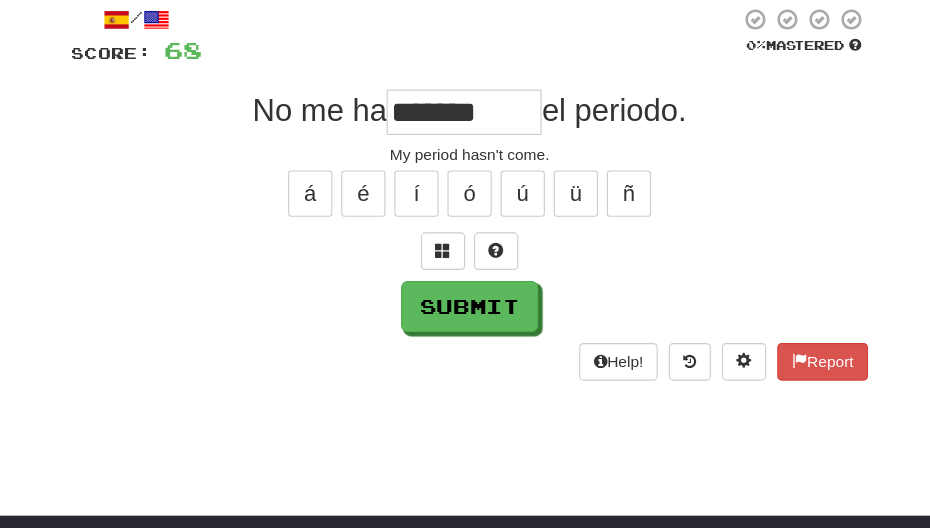 type on "******" 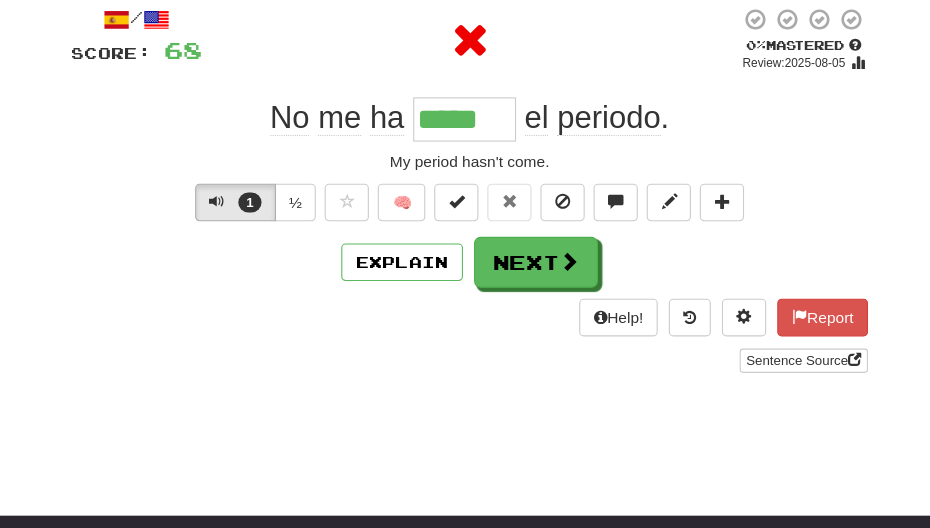 type on "******" 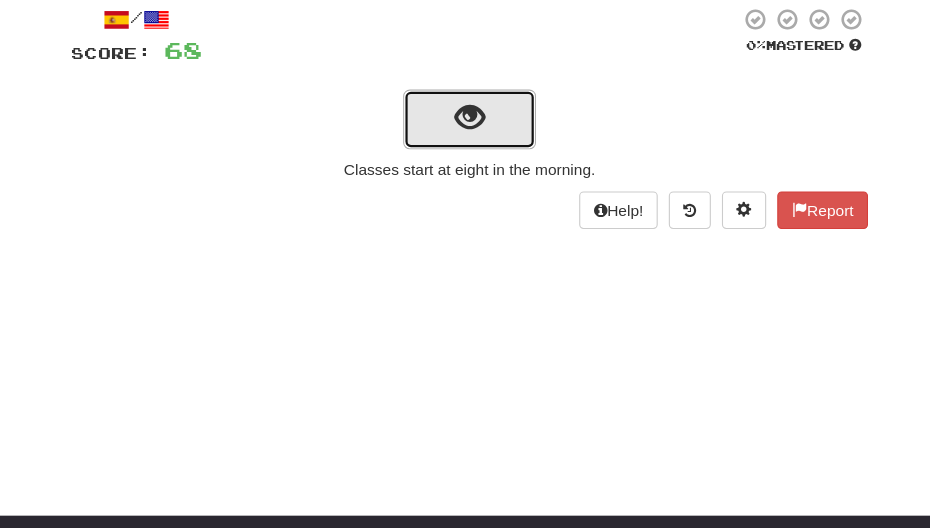 click at bounding box center (465, 111) 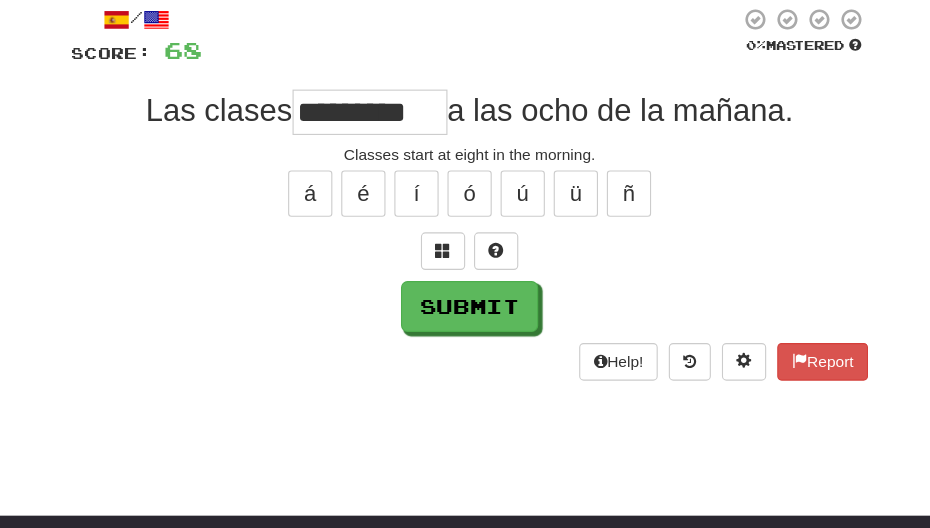 type on "********" 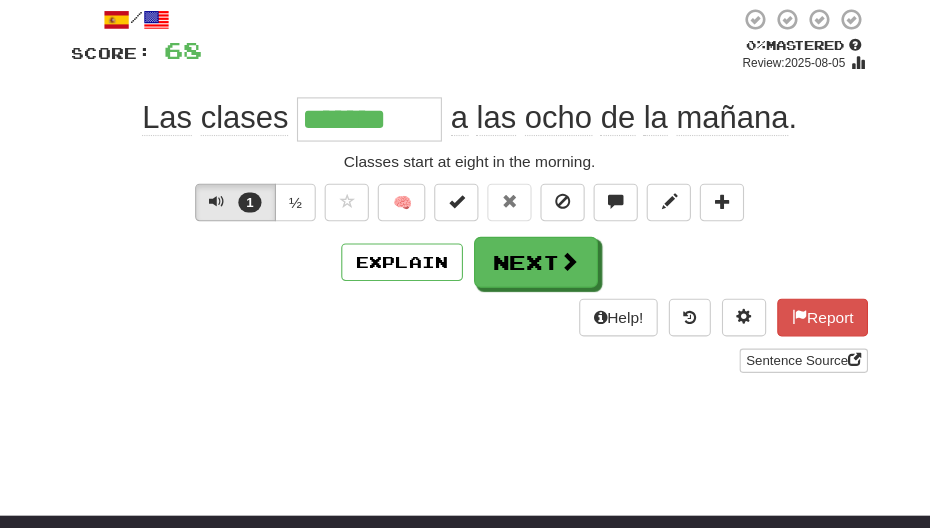 type on "********" 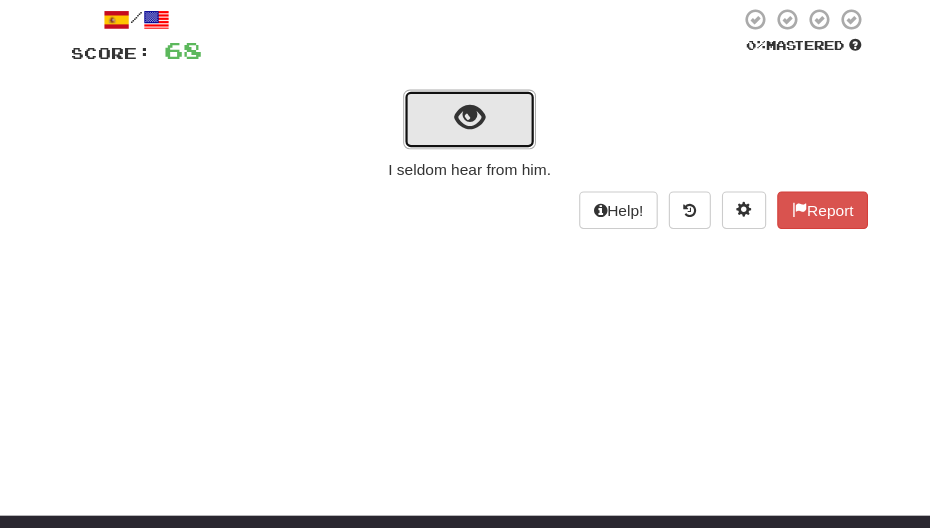 click at bounding box center [465, 111] 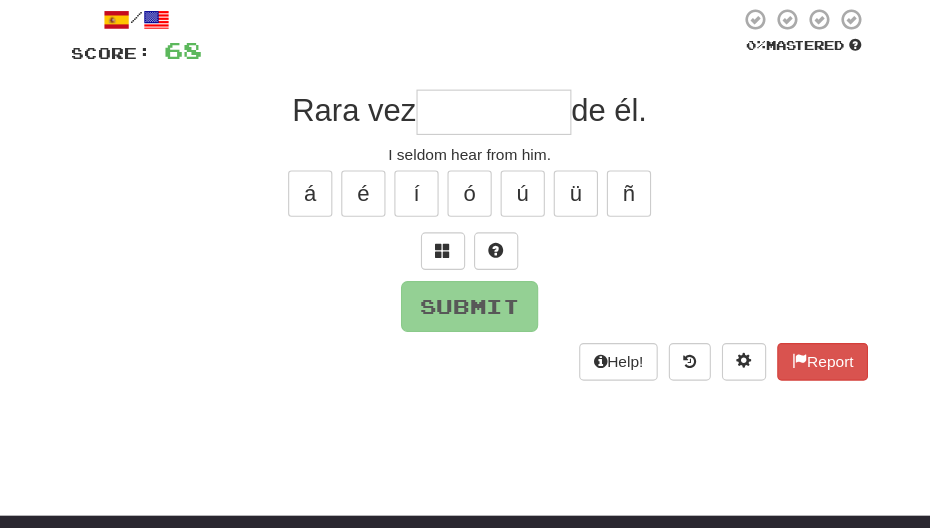 click at bounding box center (487, 106) 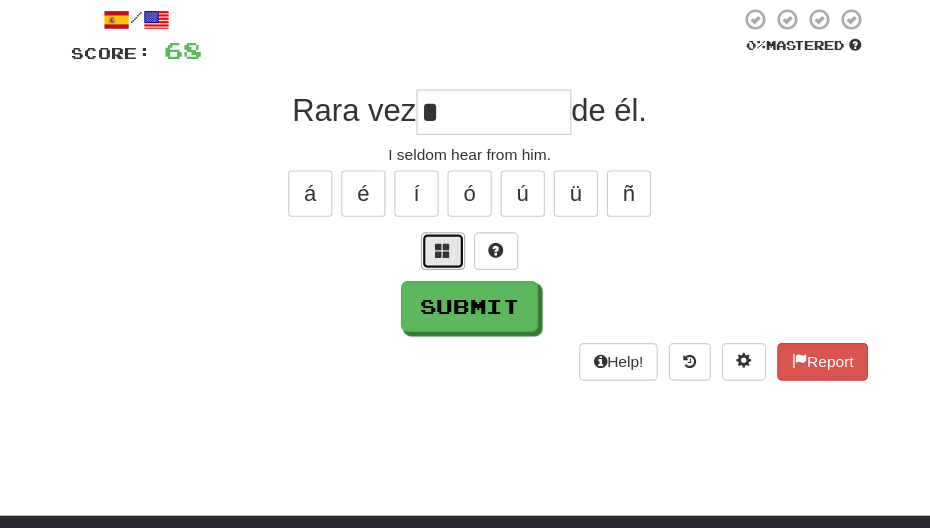 click at bounding box center [441, 231] 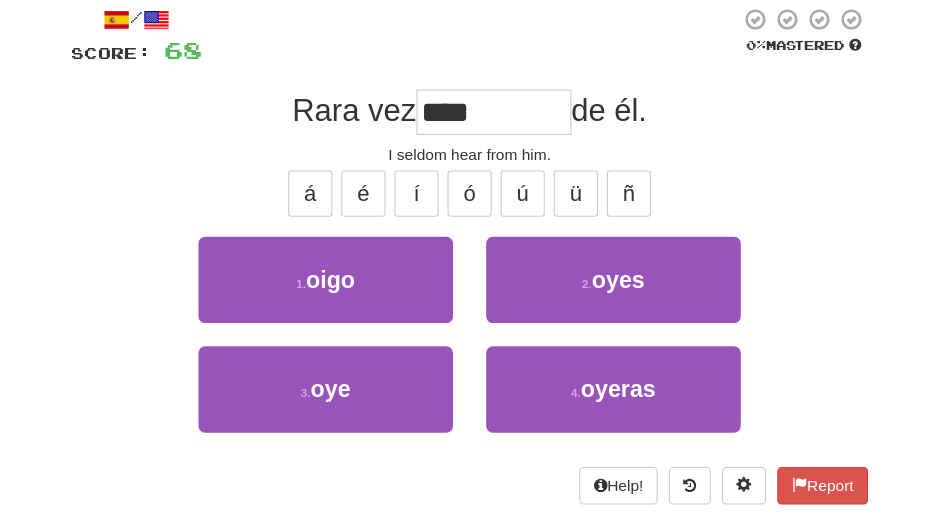 type on "****" 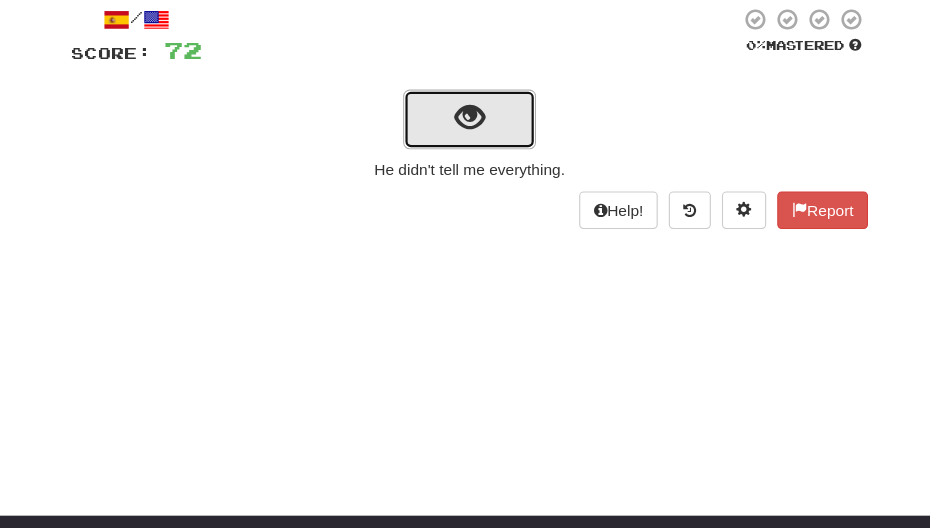 click at bounding box center [465, 111] 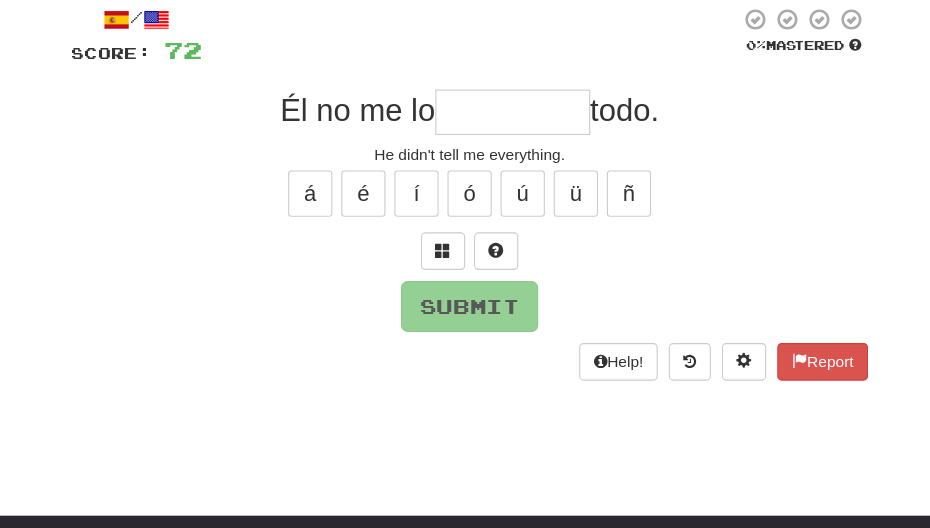 click at bounding box center [504, 106] 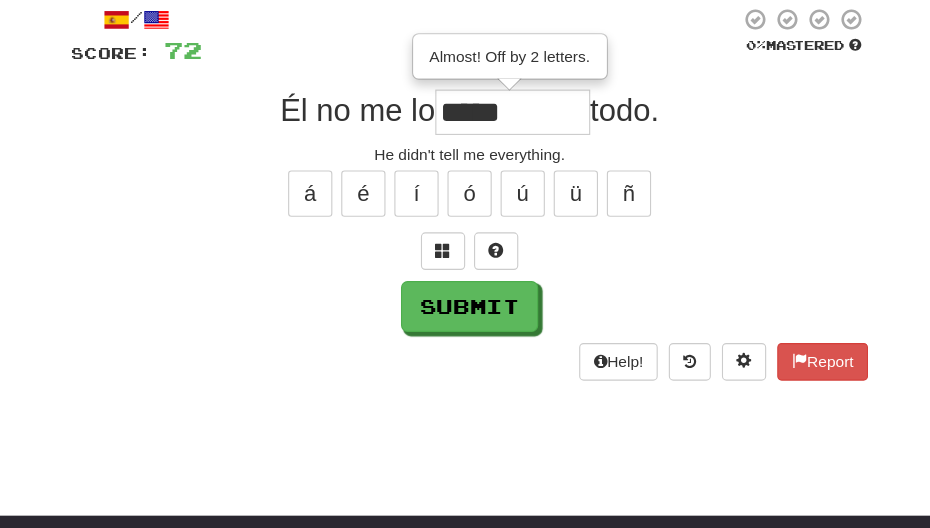 click on "*****" at bounding box center [504, 106] 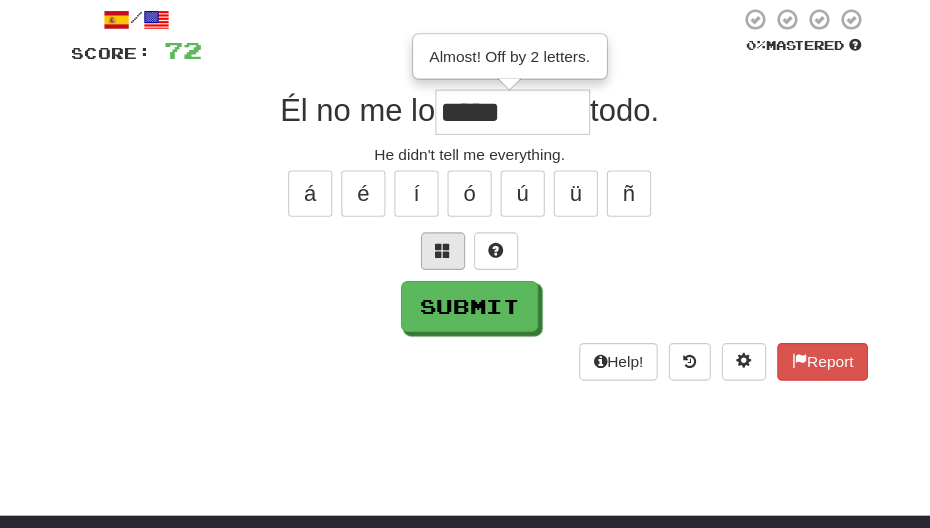 type on "*****" 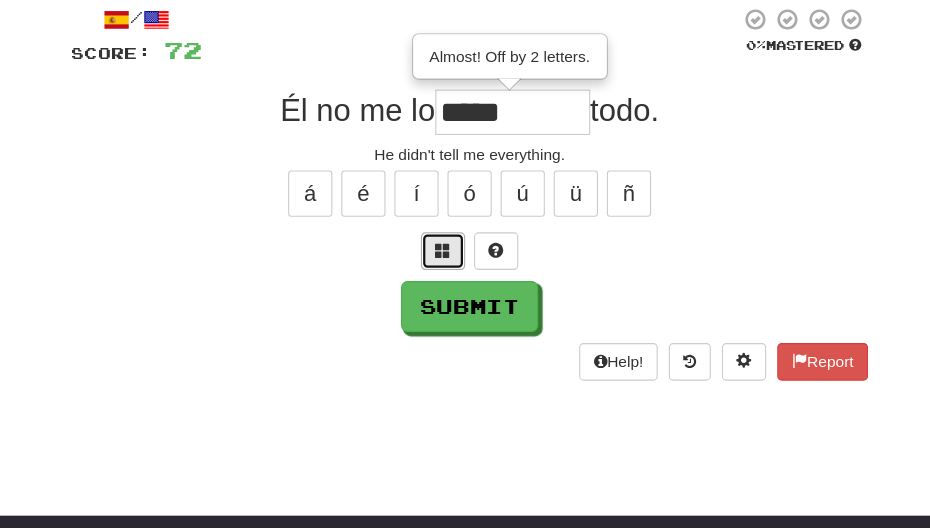 click at bounding box center (441, 231) 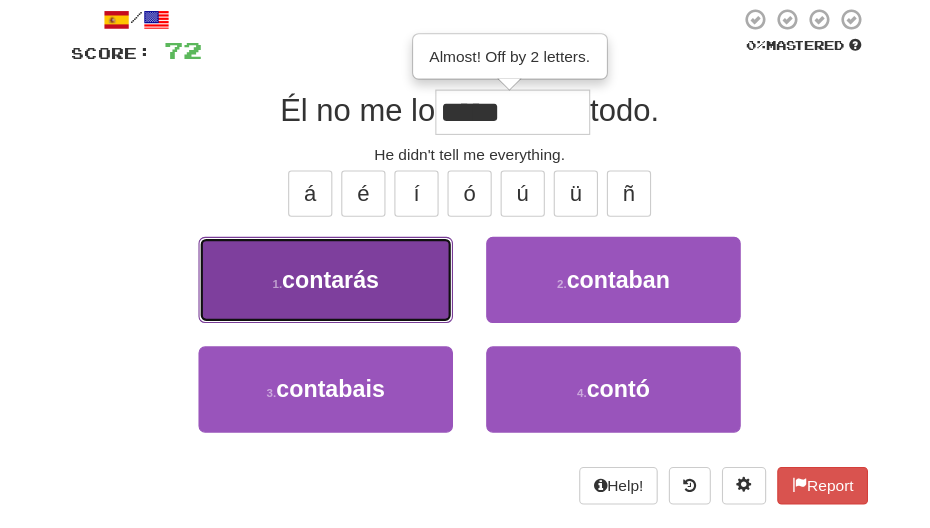 type 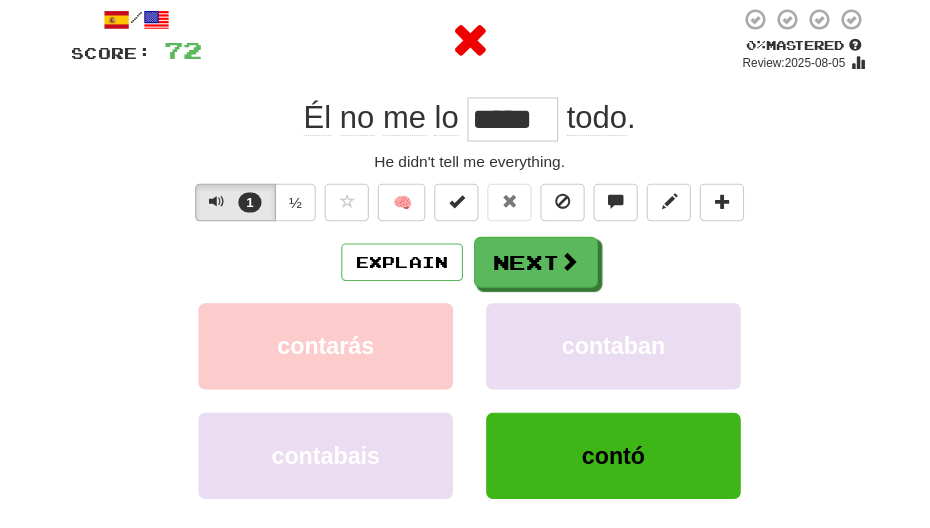 click on "*****" at bounding box center (504, 113) 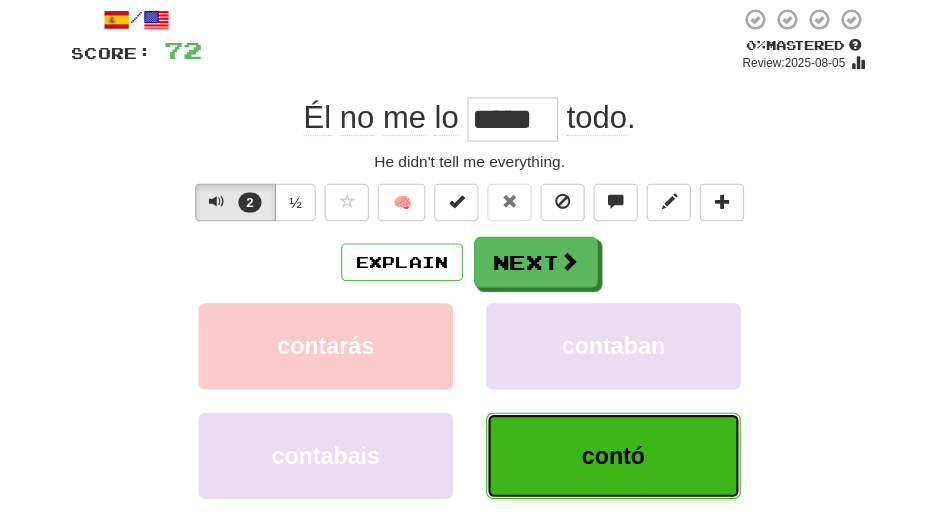 click on "contó" at bounding box center [595, 417] 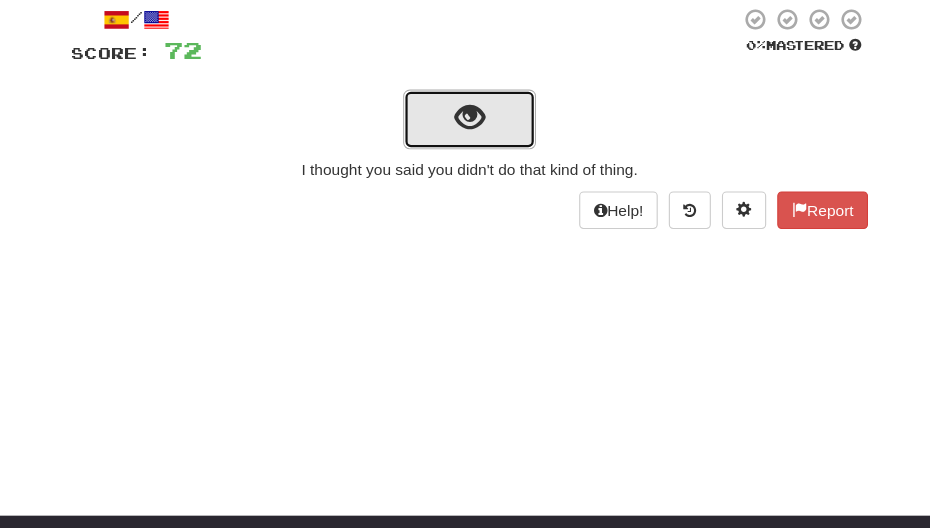 click at bounding box center (465, 113) 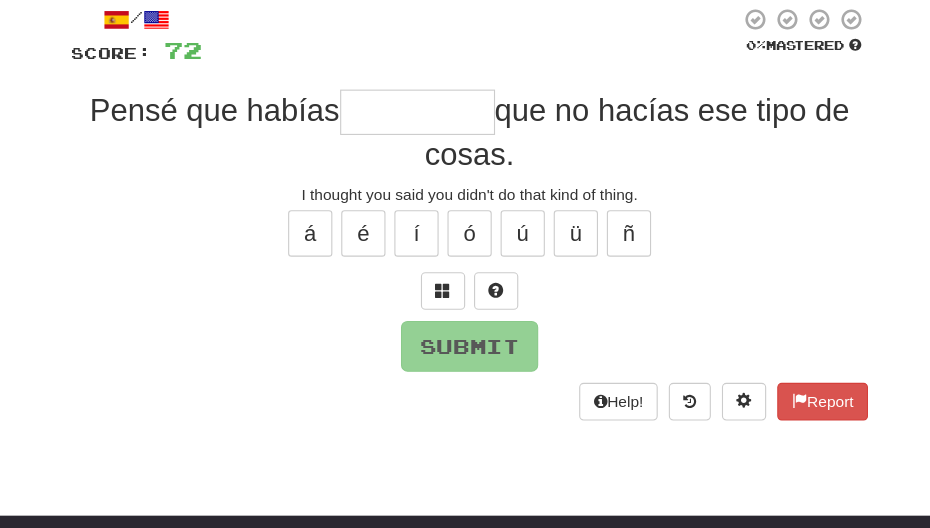 click at bounding box center [418, 106] 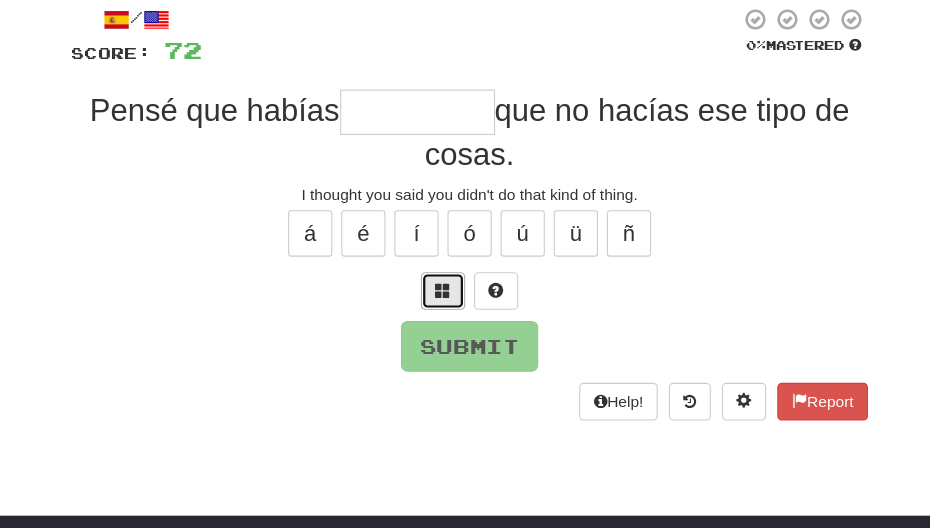 click at bounding box center (441, 267) 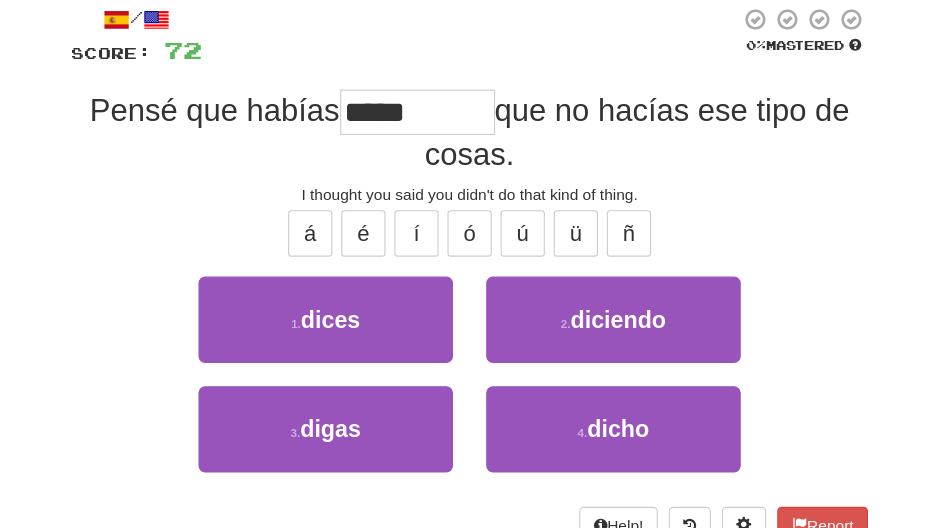 type on "*****" 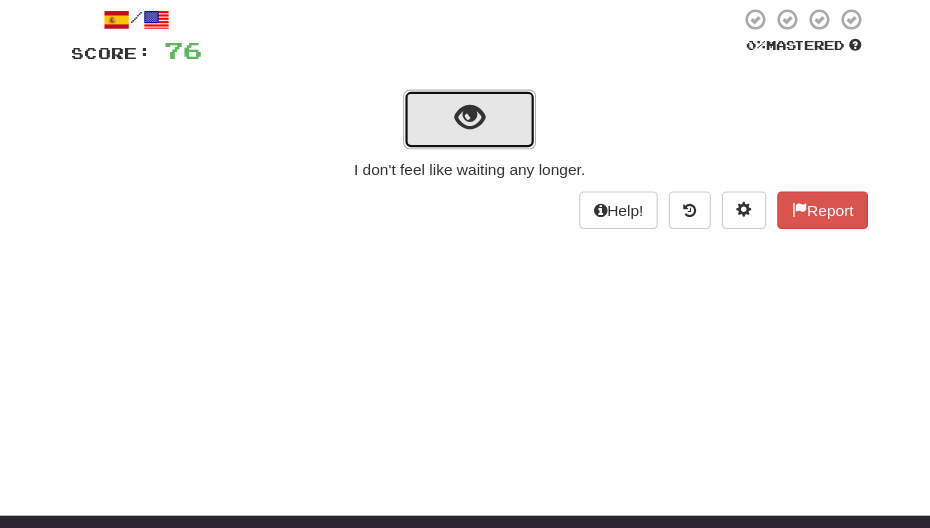 click at bounding box center [465, 113] 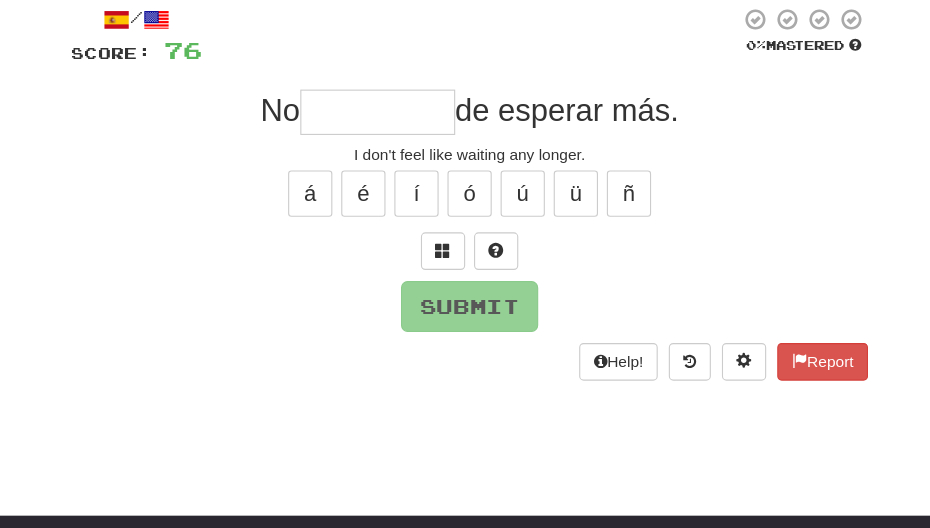 click on "No" at bounding box center [294, 104] 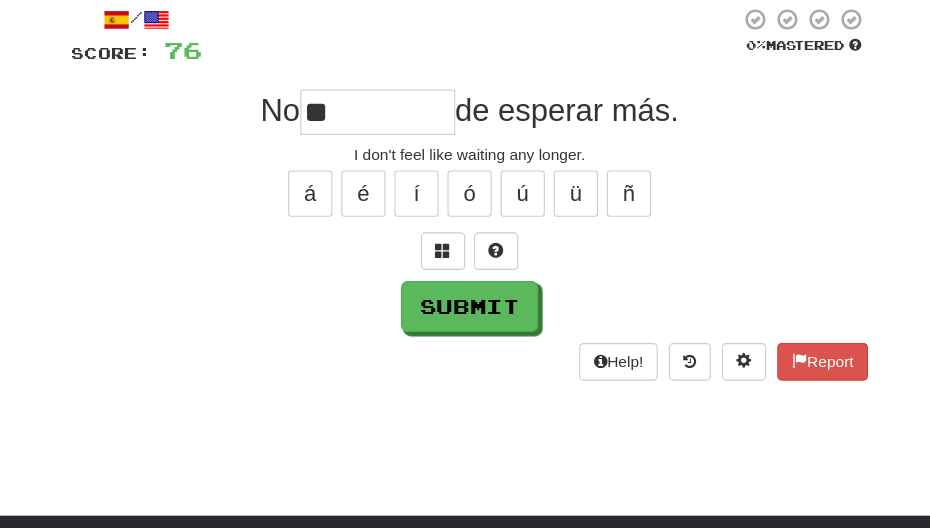 type on "*" 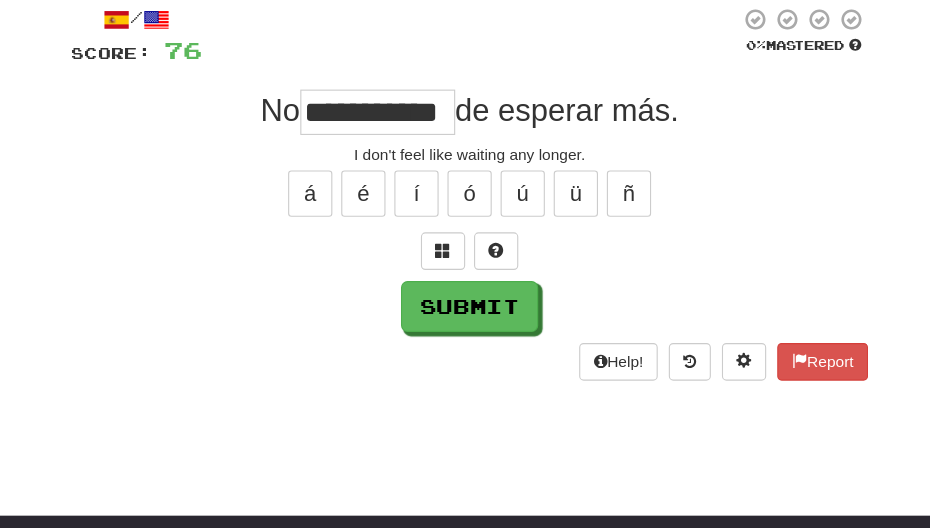 scroll, scrollTop: 0, scrollLeft: 23, axis: horizontal 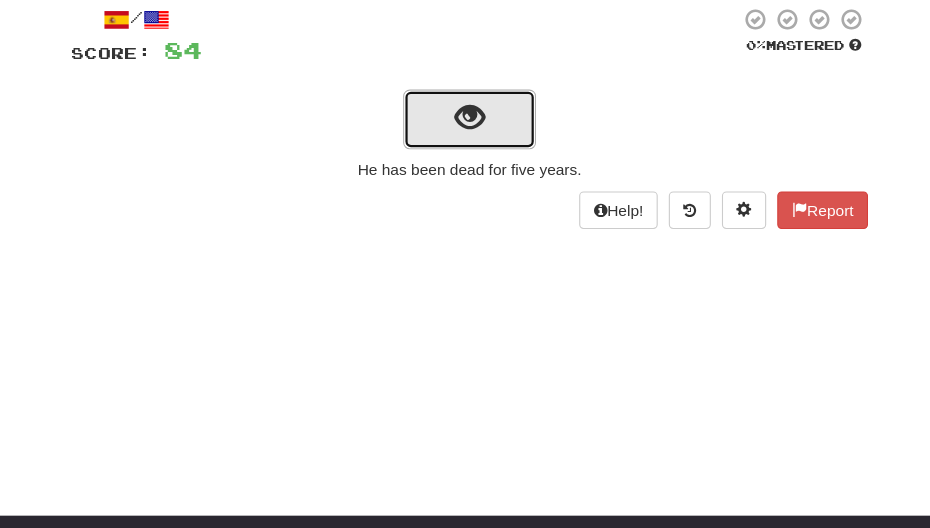 click at bounding box center [465, 111] 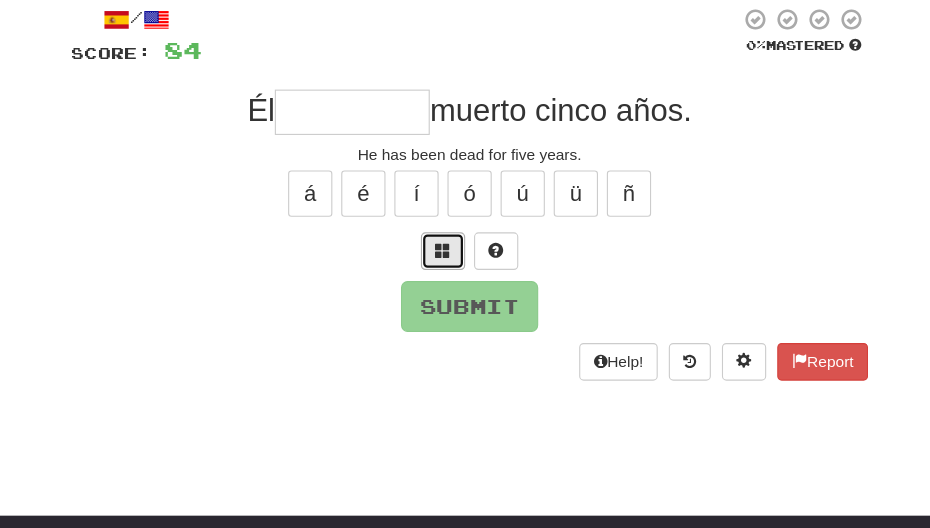 click at bounding box center [441, 232] 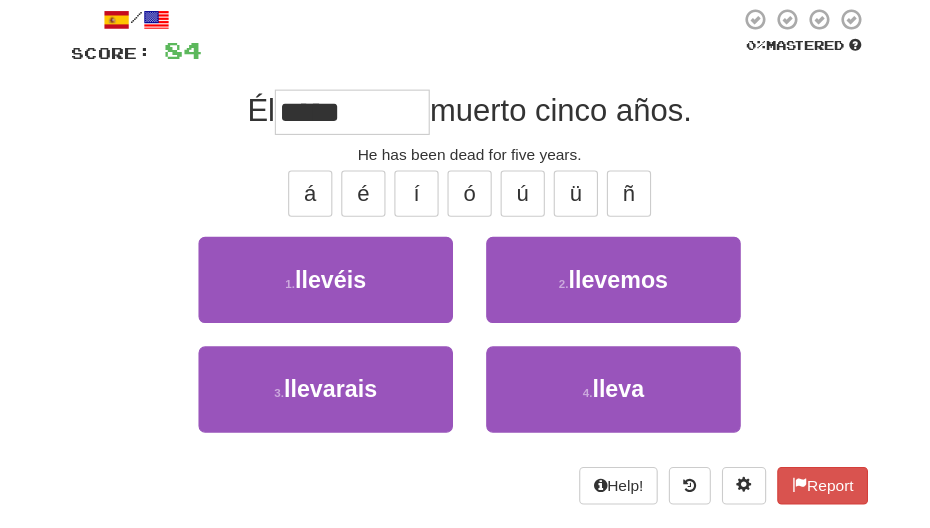 type on "*****" 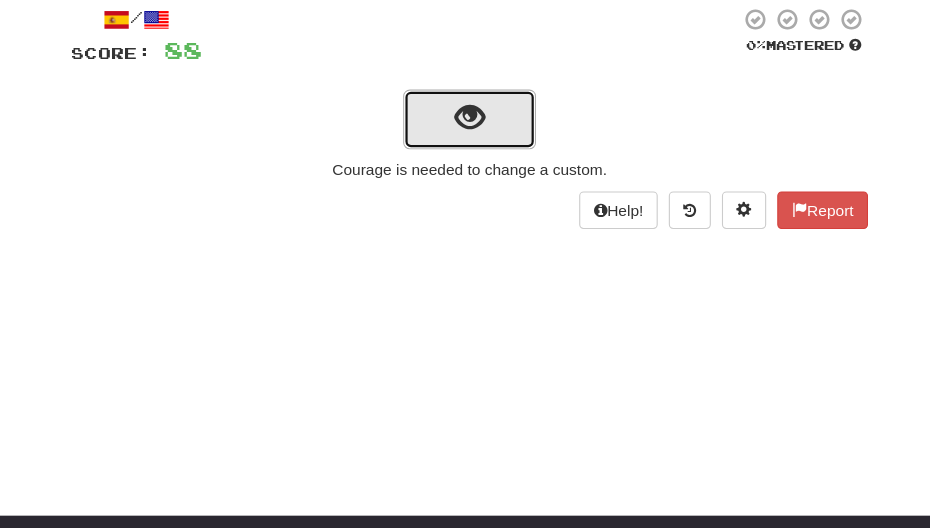 click at bounding box center (465, 111) 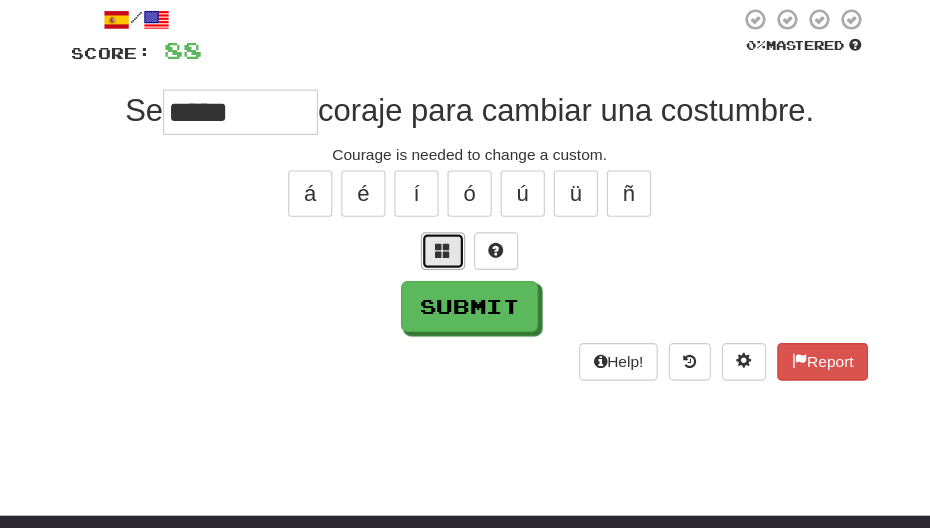 click at bounding box center [441, 232] 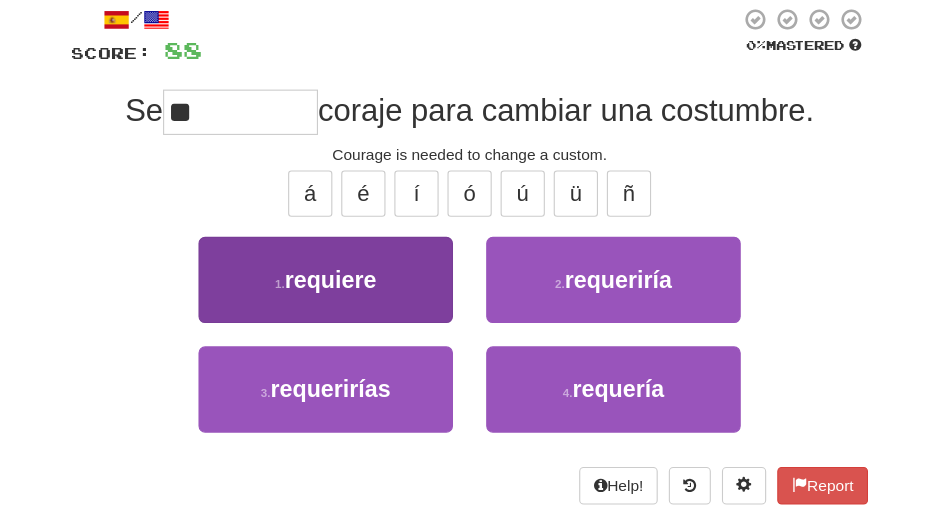 type on "*" 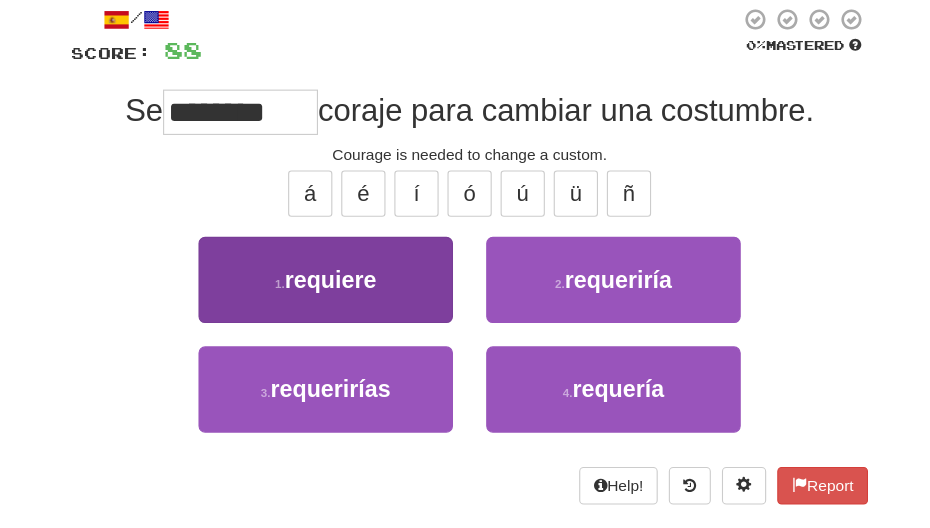 type on "********" 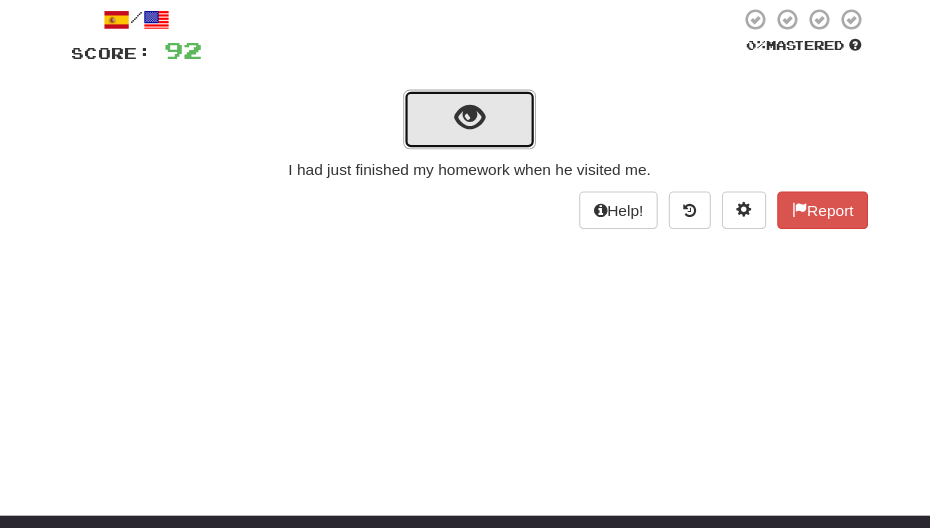 click at bounding box center [465, 111] 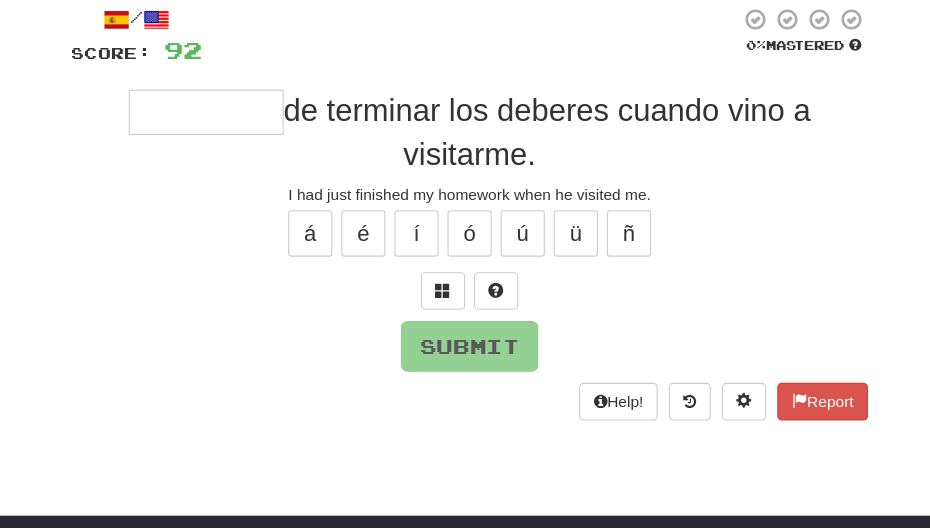 click at bounding box center [227, 106] 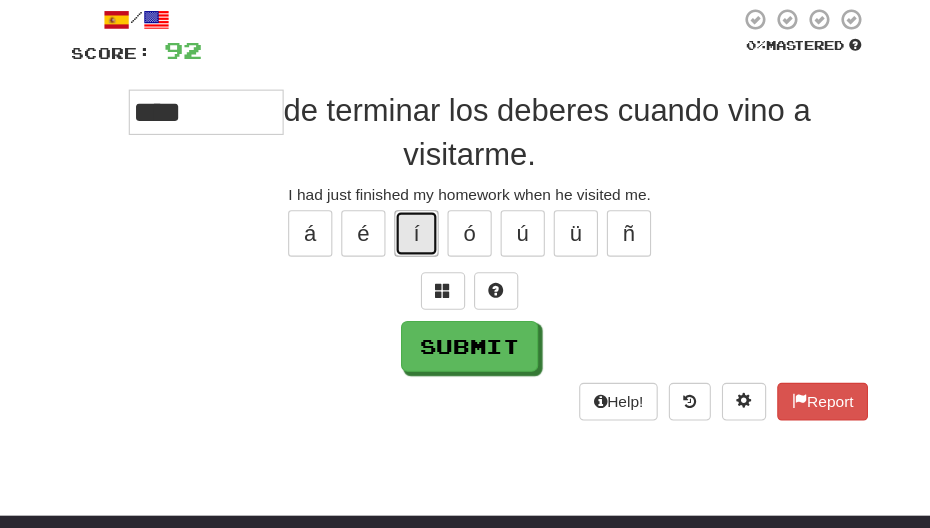 click on "í" at bounding box center [417, 216] 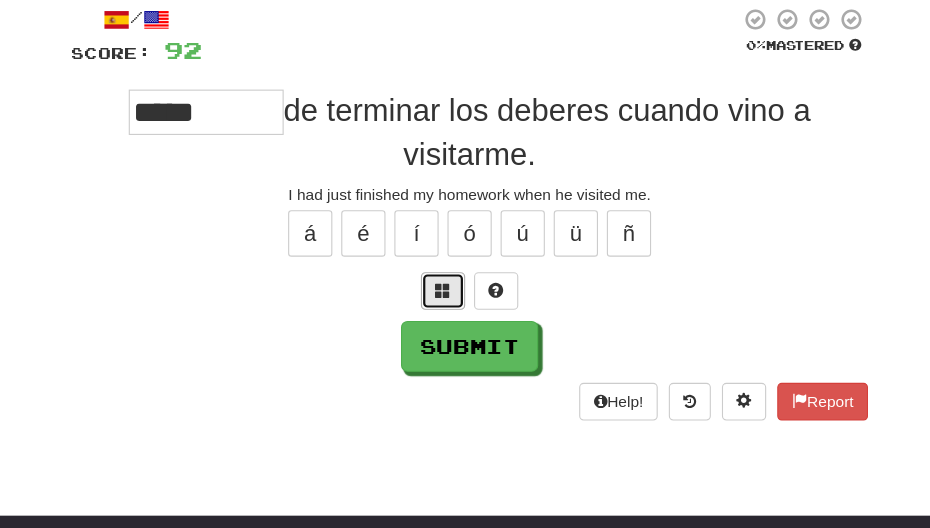 click at bounding box center (441, 267) 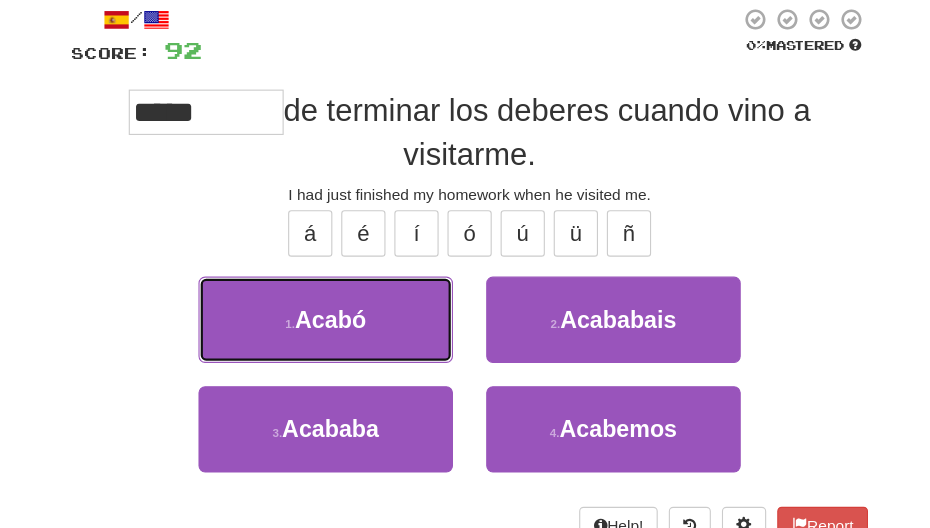 click on "1 .  Acabó" at bounding box center (335, 294) 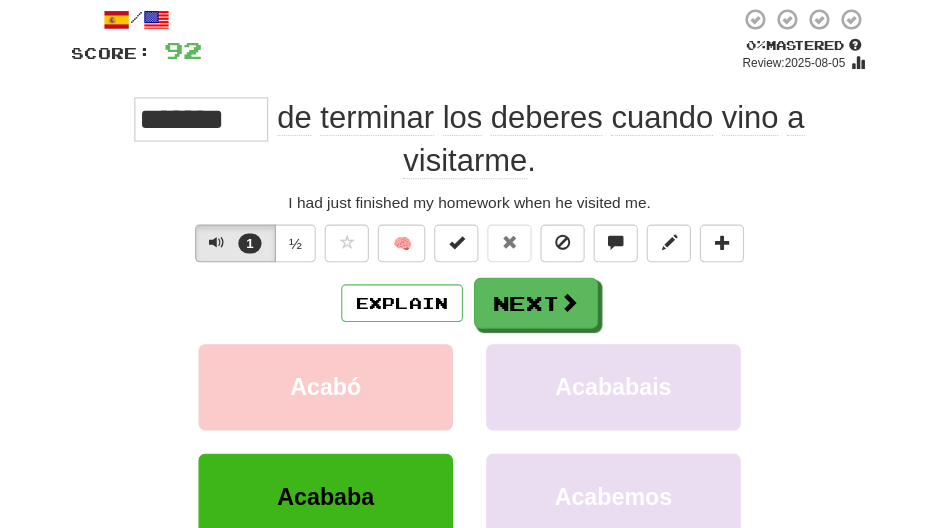 click on "*******" at bounding box center [222, 113] 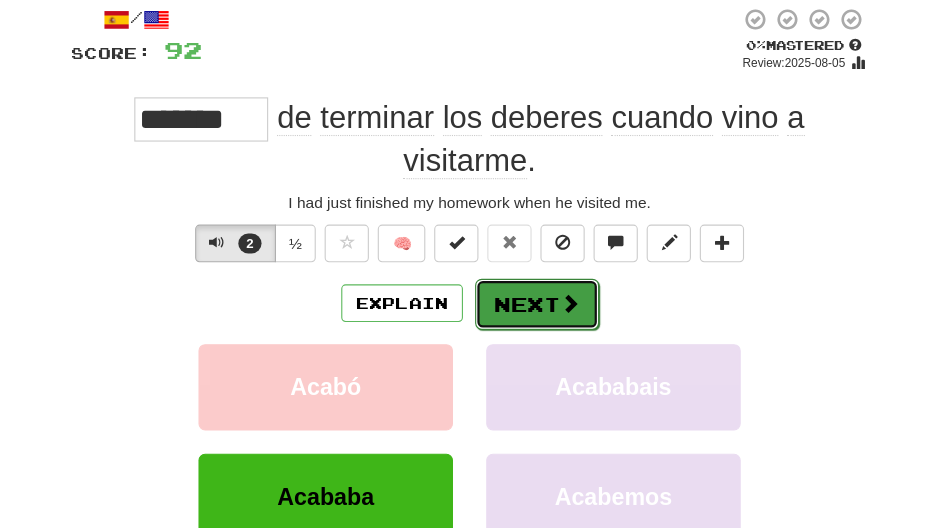 click on "Next" at bounding box center [526, 280] 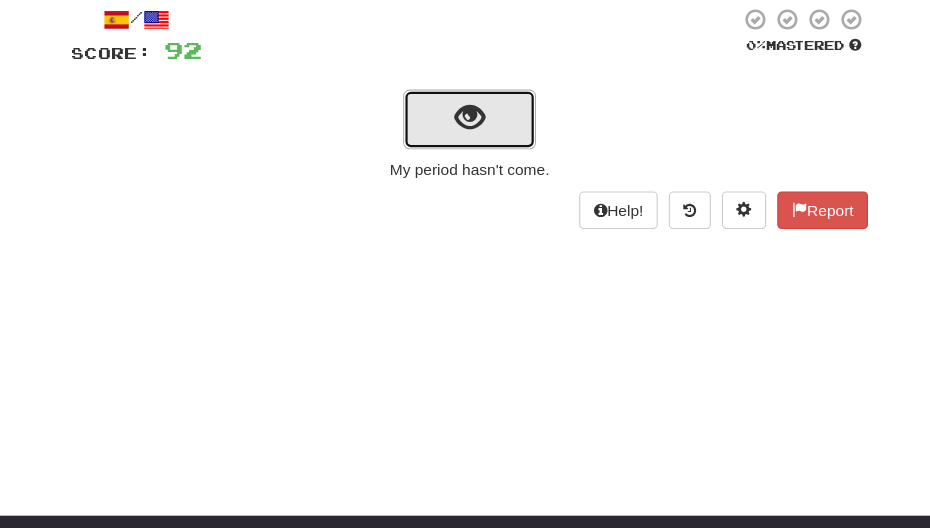 click at bounding box center (465, 113) 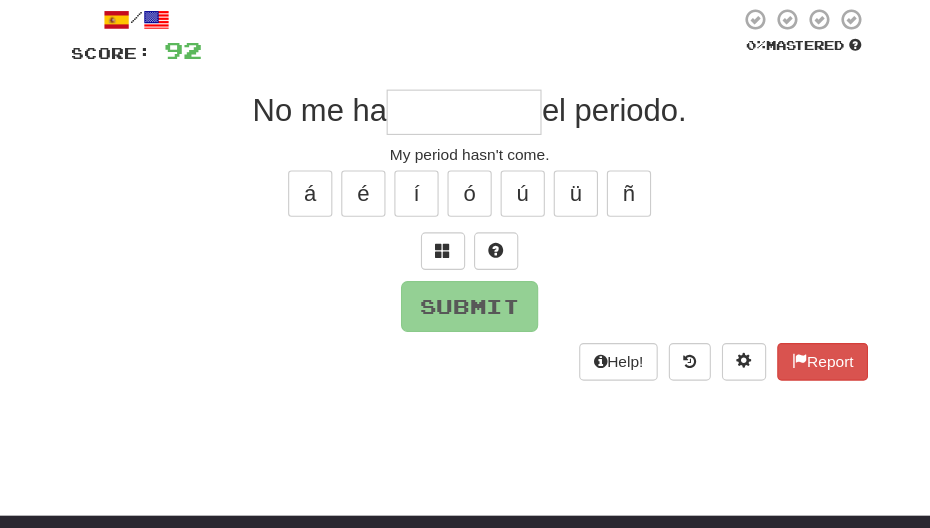 click at bounding box center (460, 106) 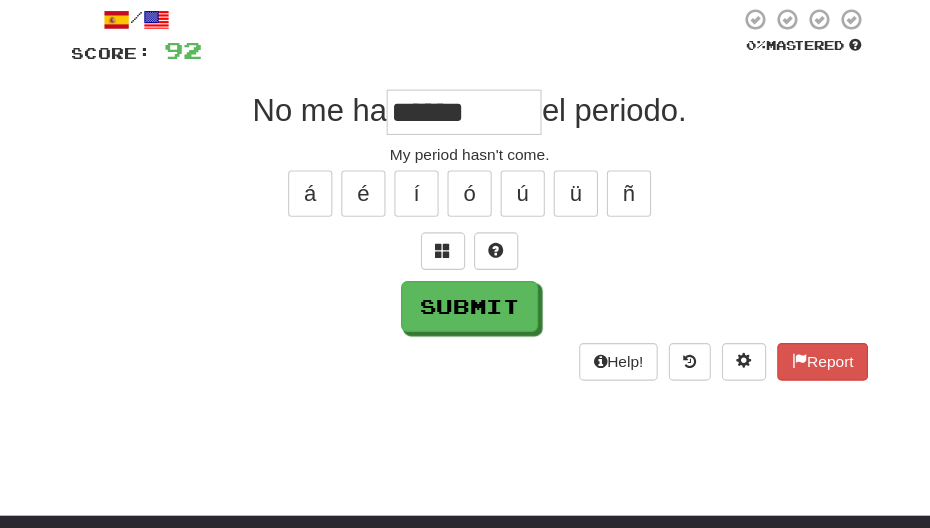 type on "******" 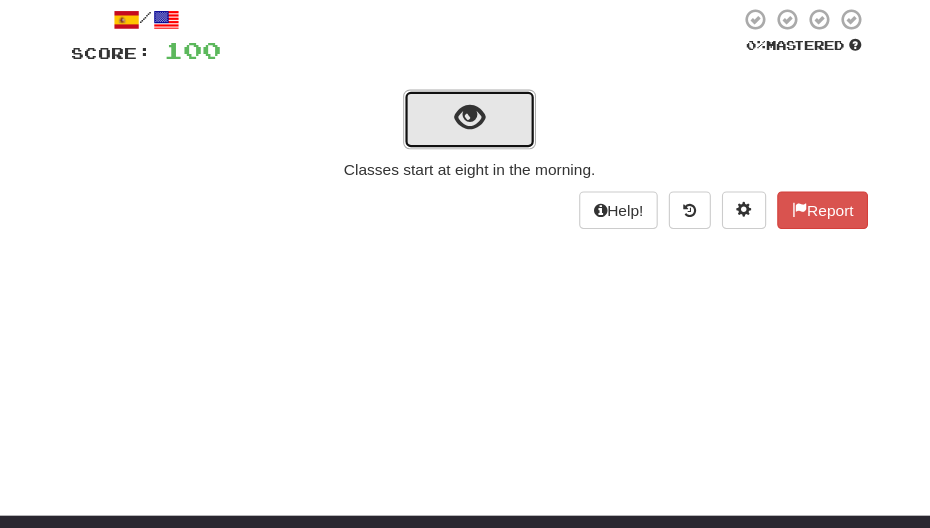 click at bounding box center (465, 111) 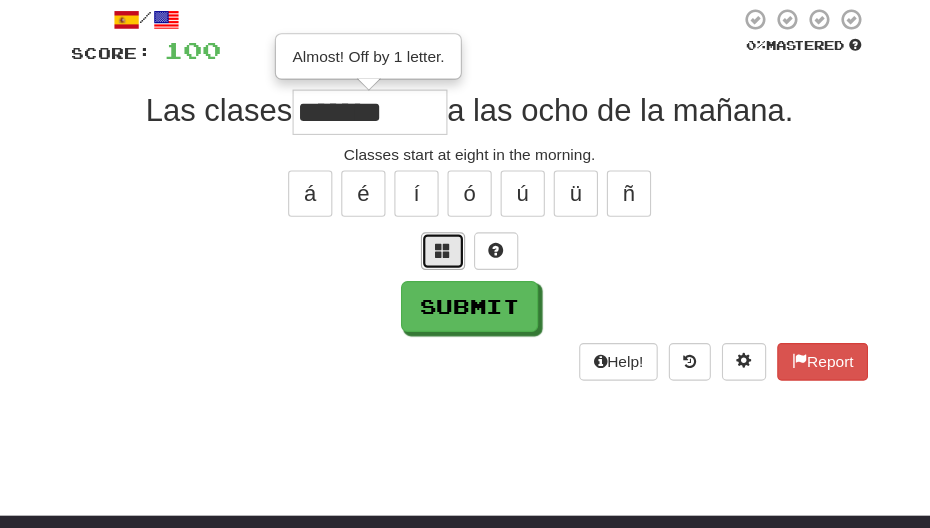 click at bounding box center [441, 232] 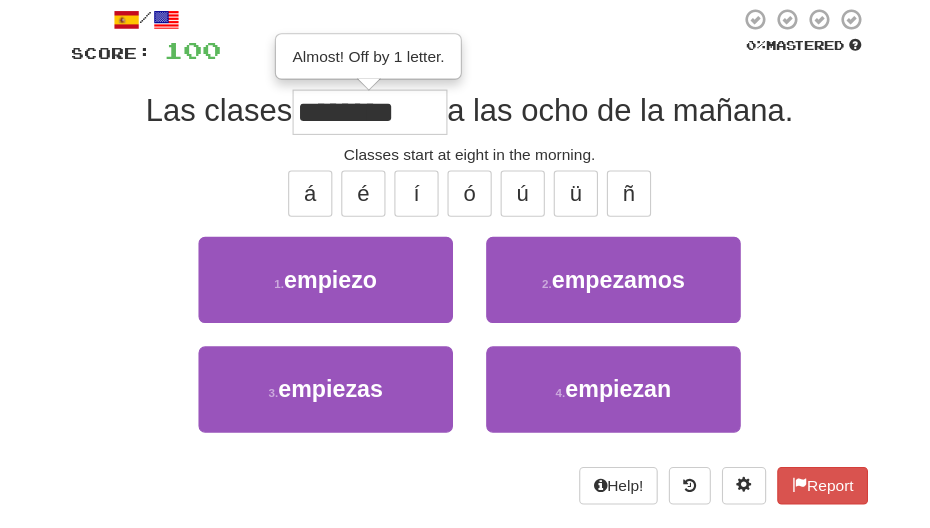 type on "********" 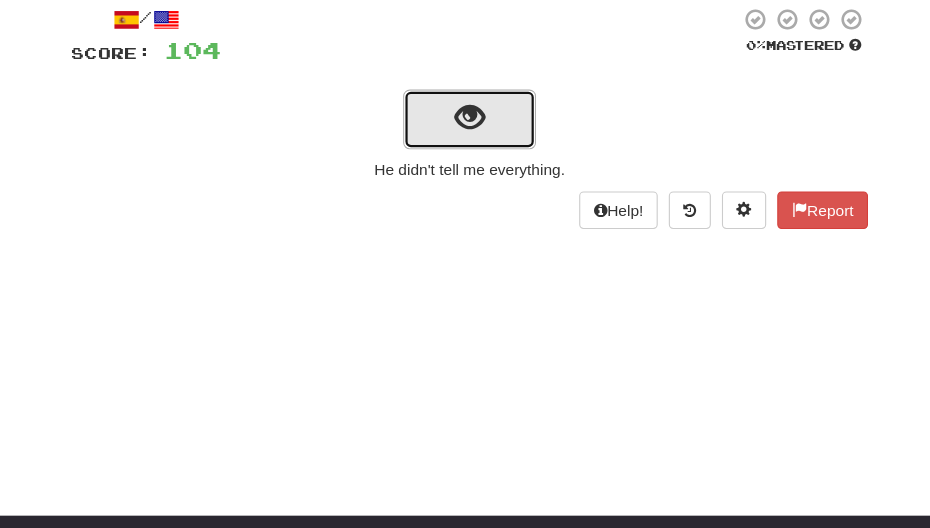 click at bounding box center (465, 111) 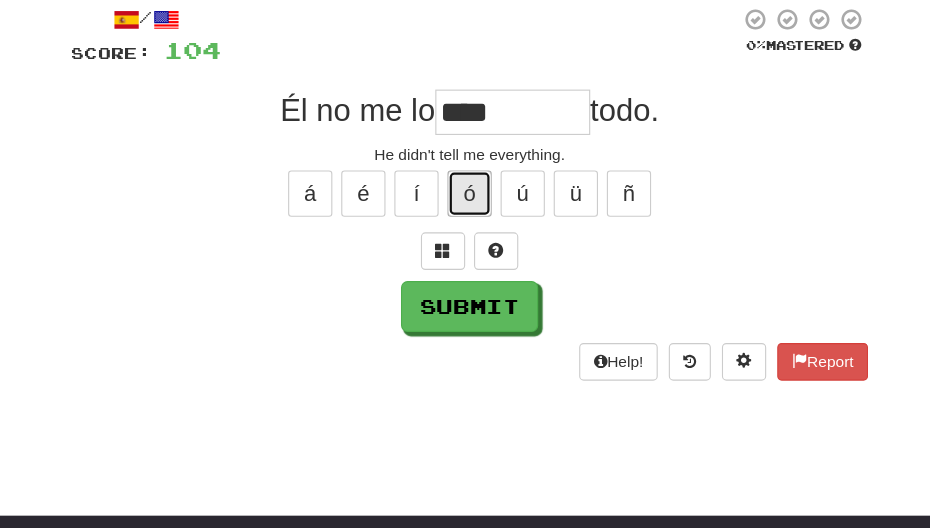 click on "ó" at bounding box center [465, 180] 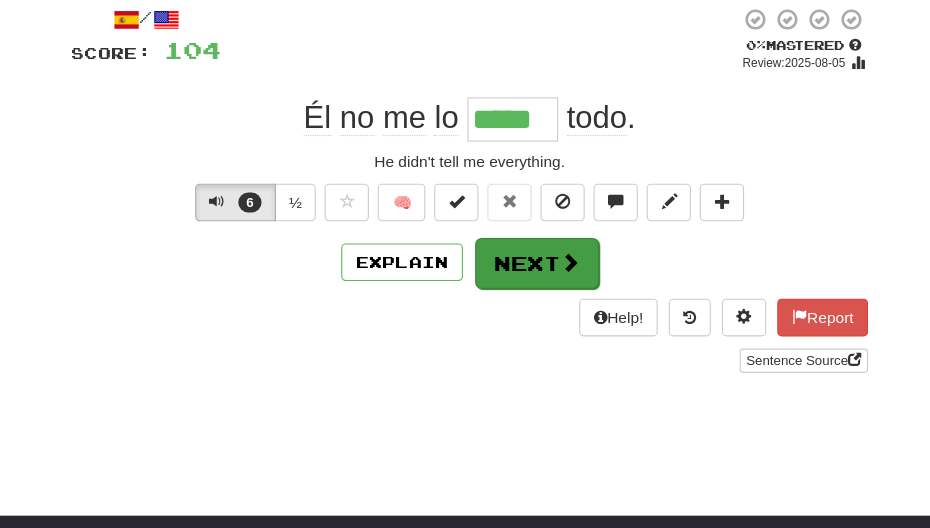 type on "*****" 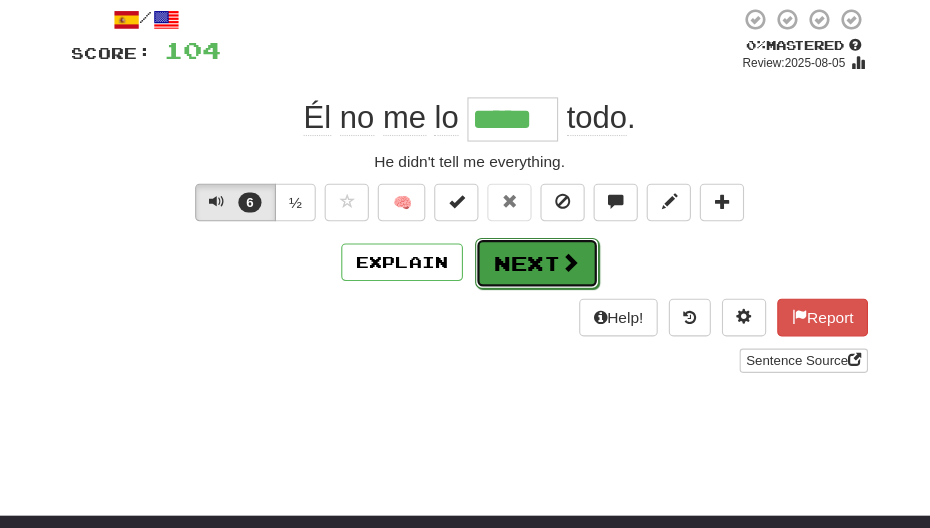 click on "Next" at bounding box center [526, 243] 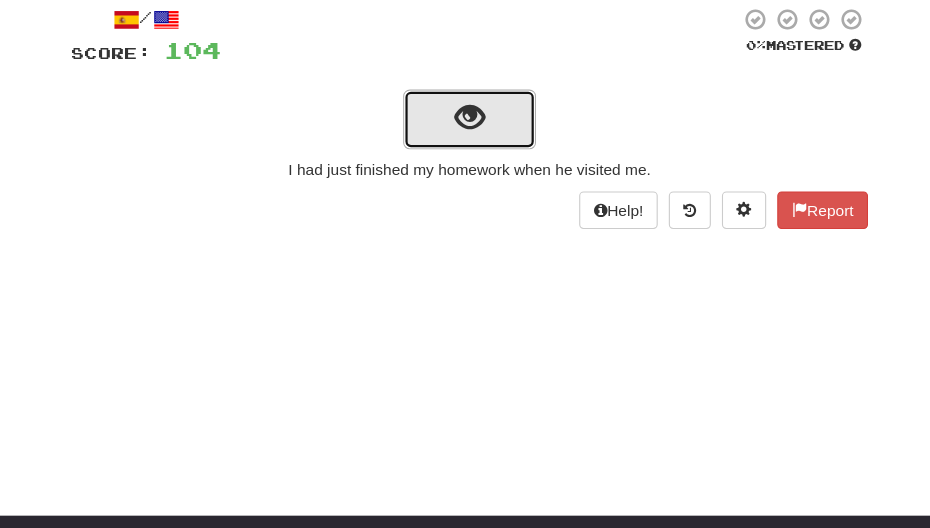 click at bounding box center (465, 111) 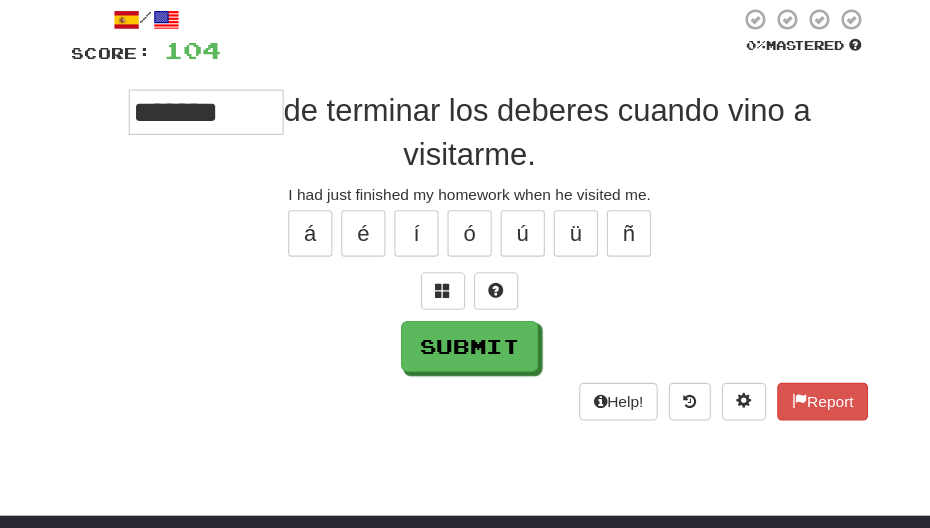 type on "*******" 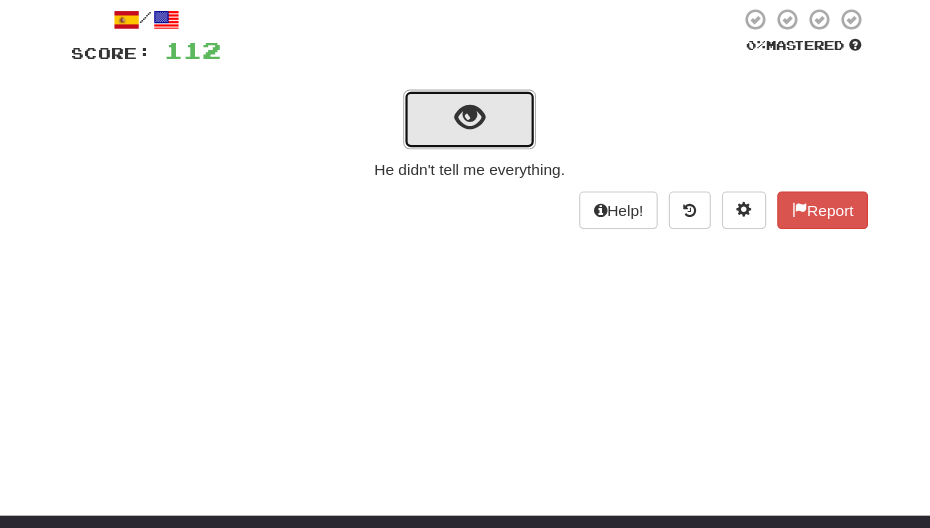 click at bounding box center (465, 113) 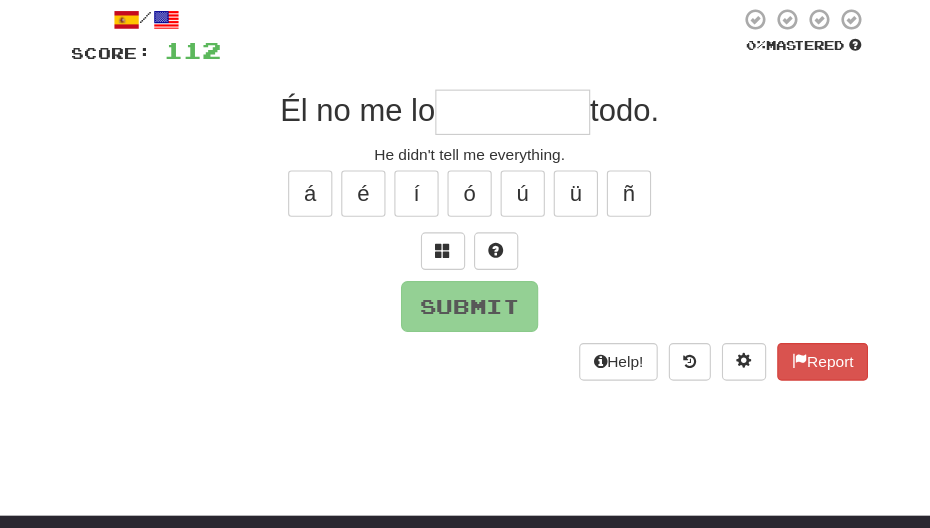 click at bounding box center (504, 106) 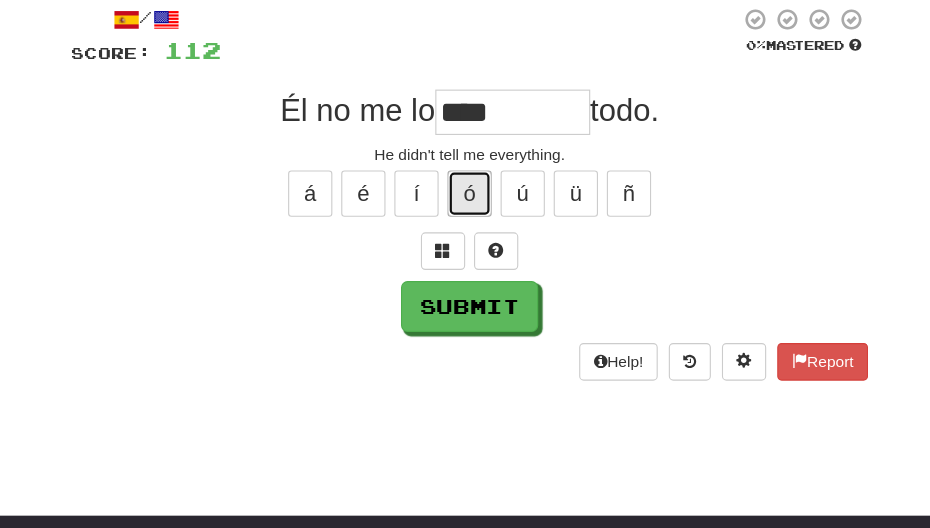 click on "ó" at bounding box center [465, 180] 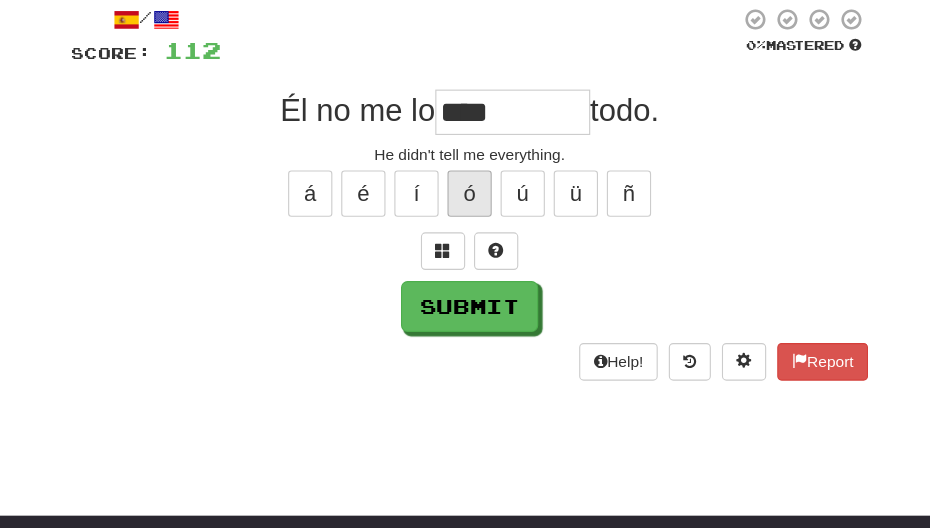 type on "*****" 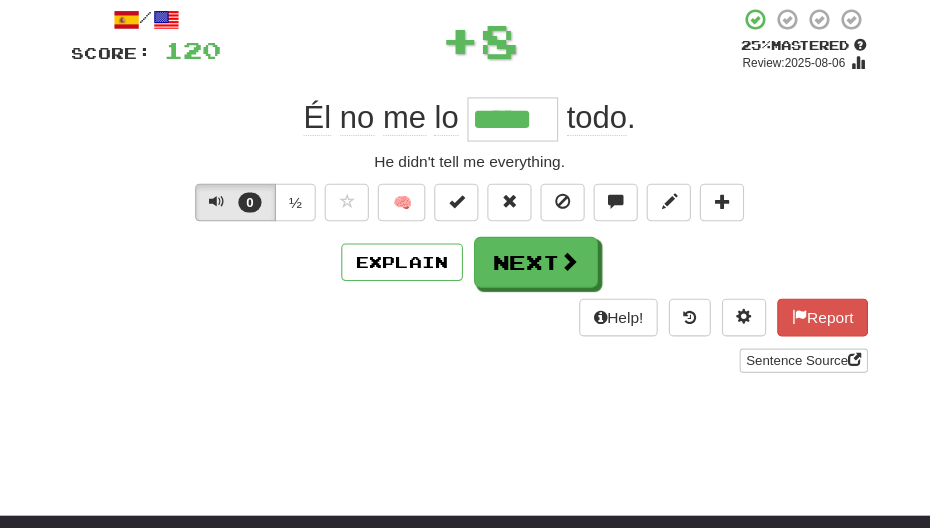 scroll, scrollTop: 136, scrollLeft: 0, axis: vertical 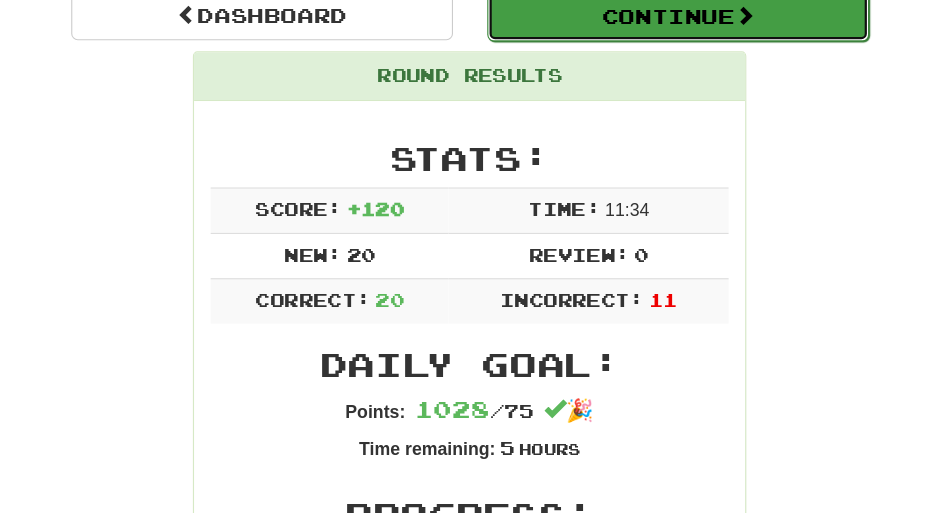 click on "Continue" at bounding box center (653, 79) 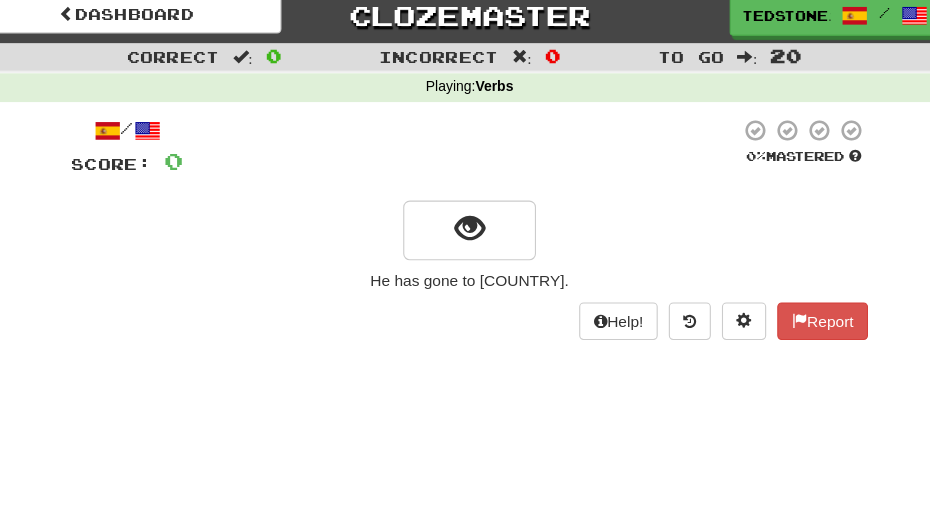 scroll, scrollTop: 0, scrollLeft: 0, axis: both 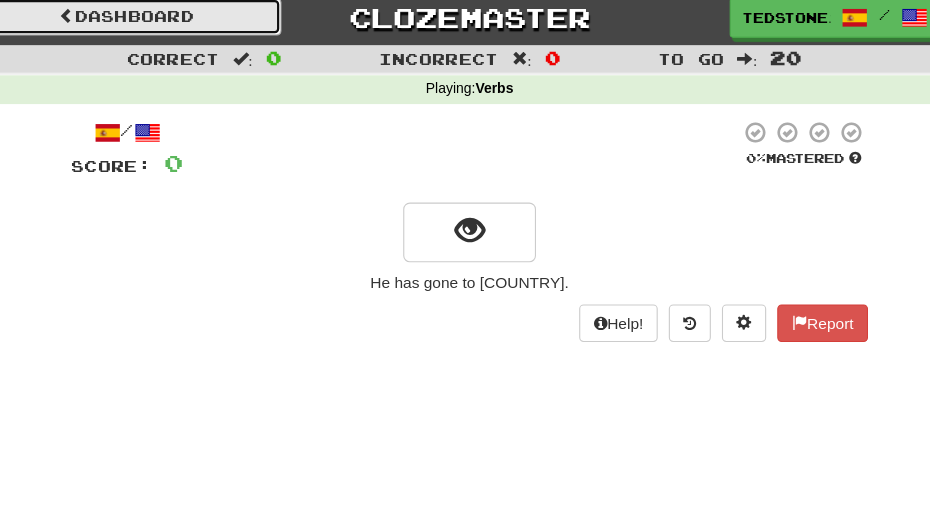 click on "Dashboard" at bounding box center (155, 25) 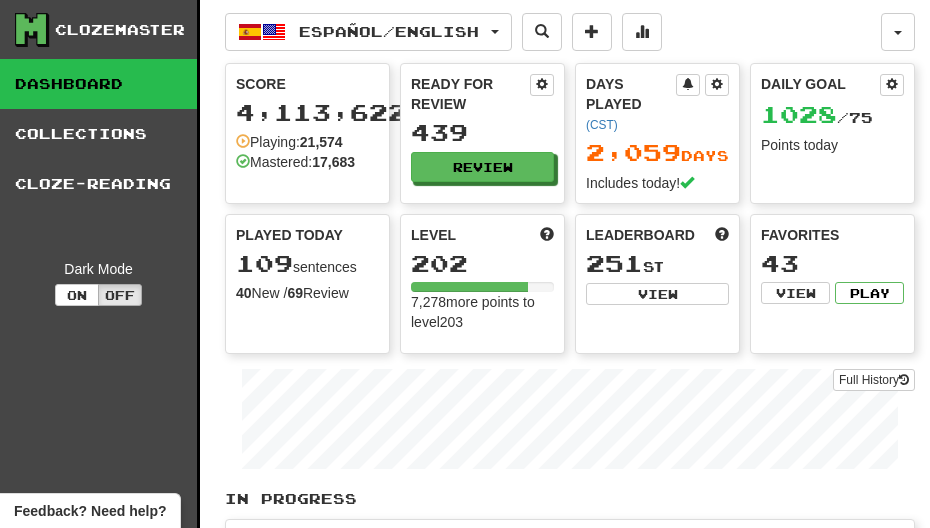 scroll, scrollTop: 0, scrollLeft: 0, axis: both 